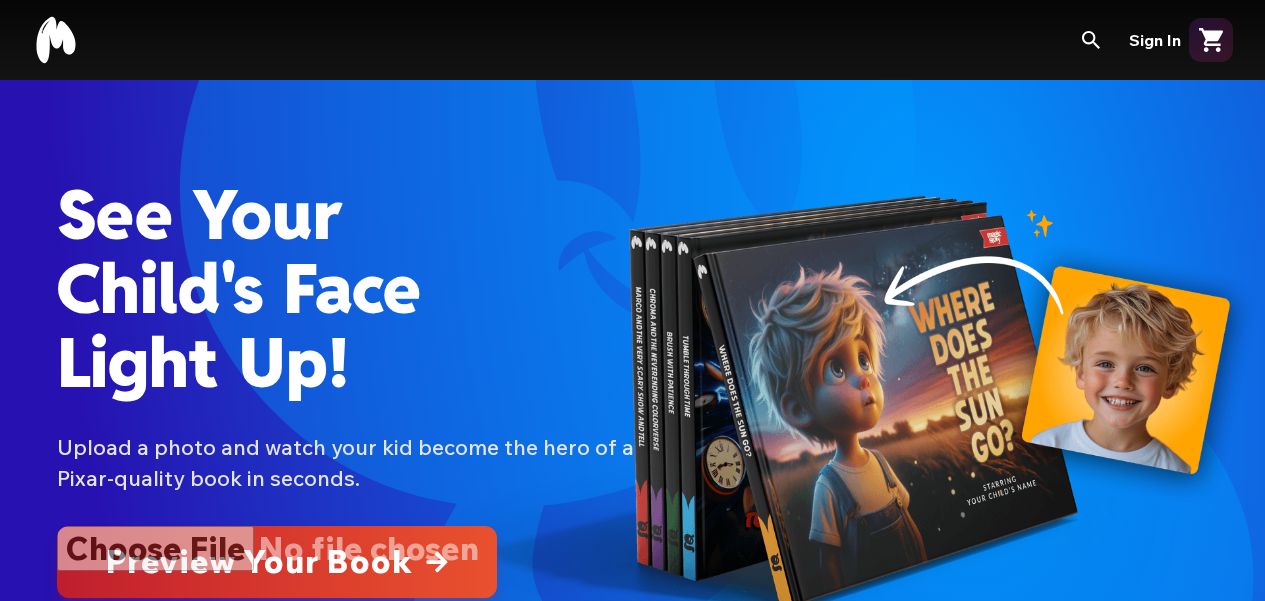 scroll, scrollTop: 0, scrollLeft: 0, axis: both 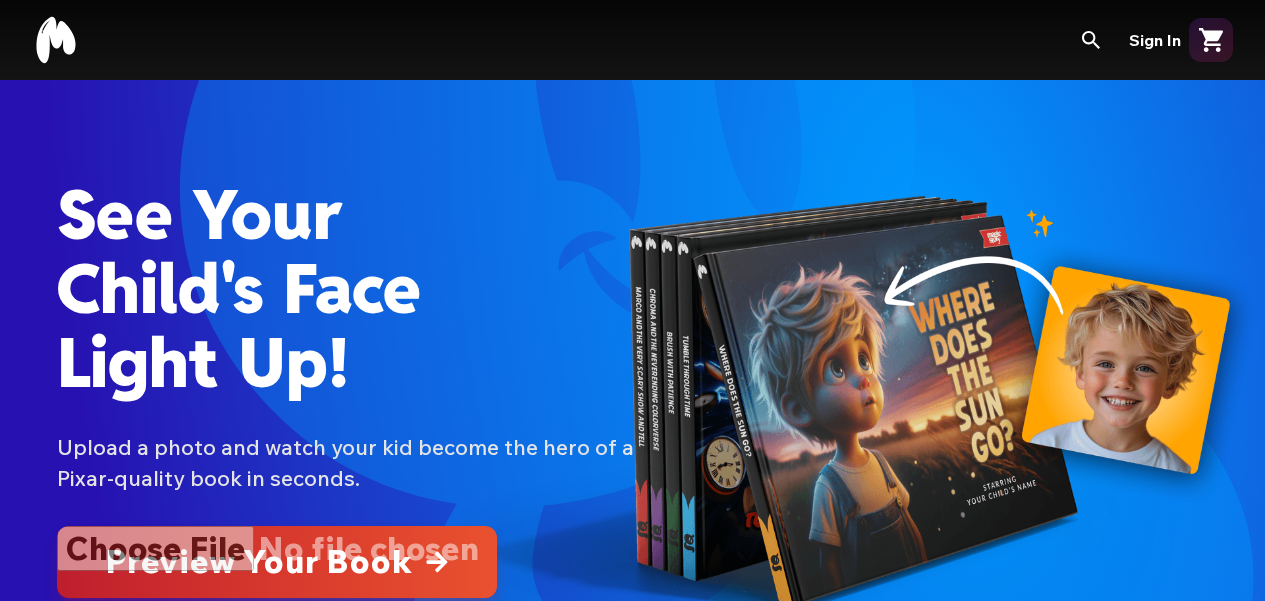 click at bounding box center [277, 562] 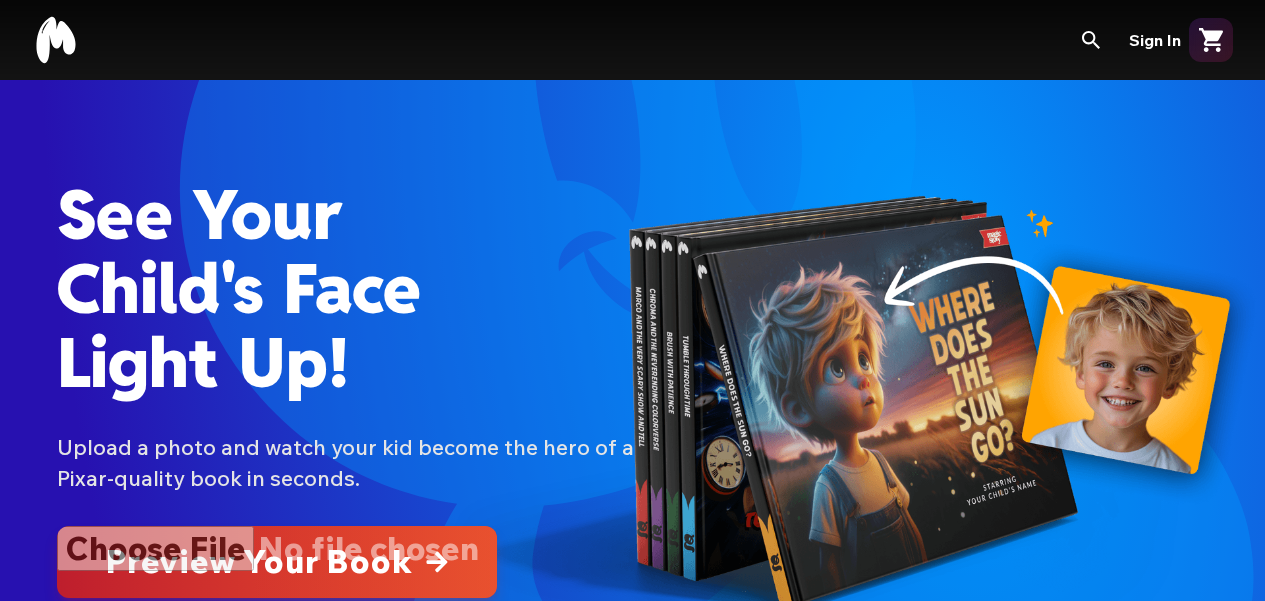 type on "**********" 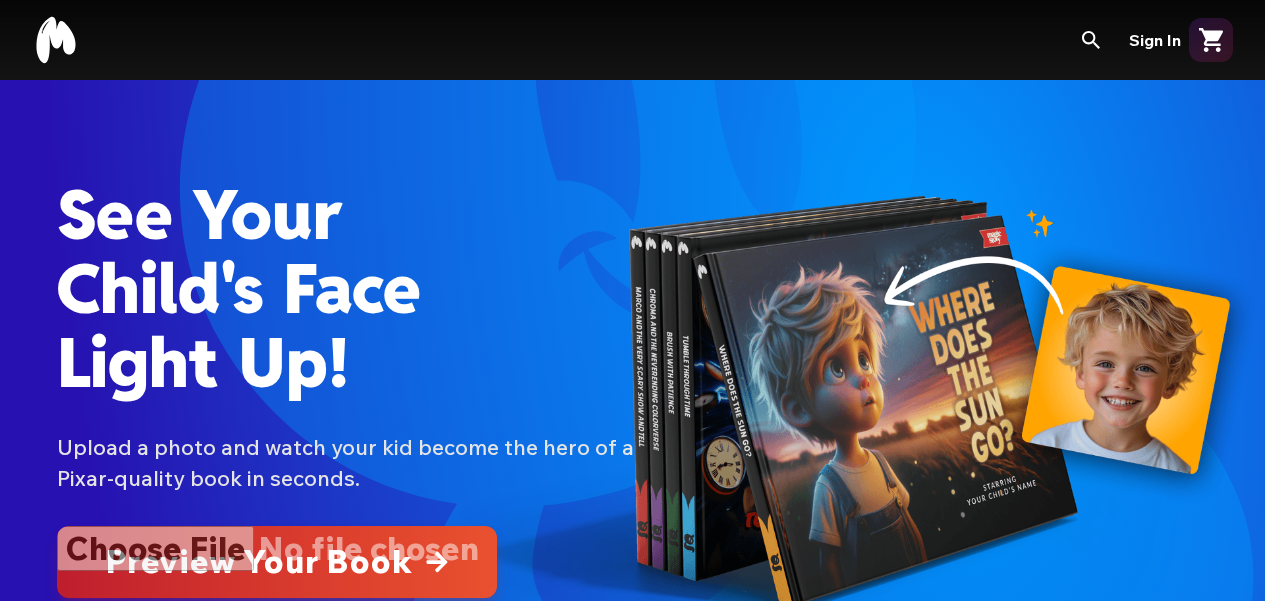 type 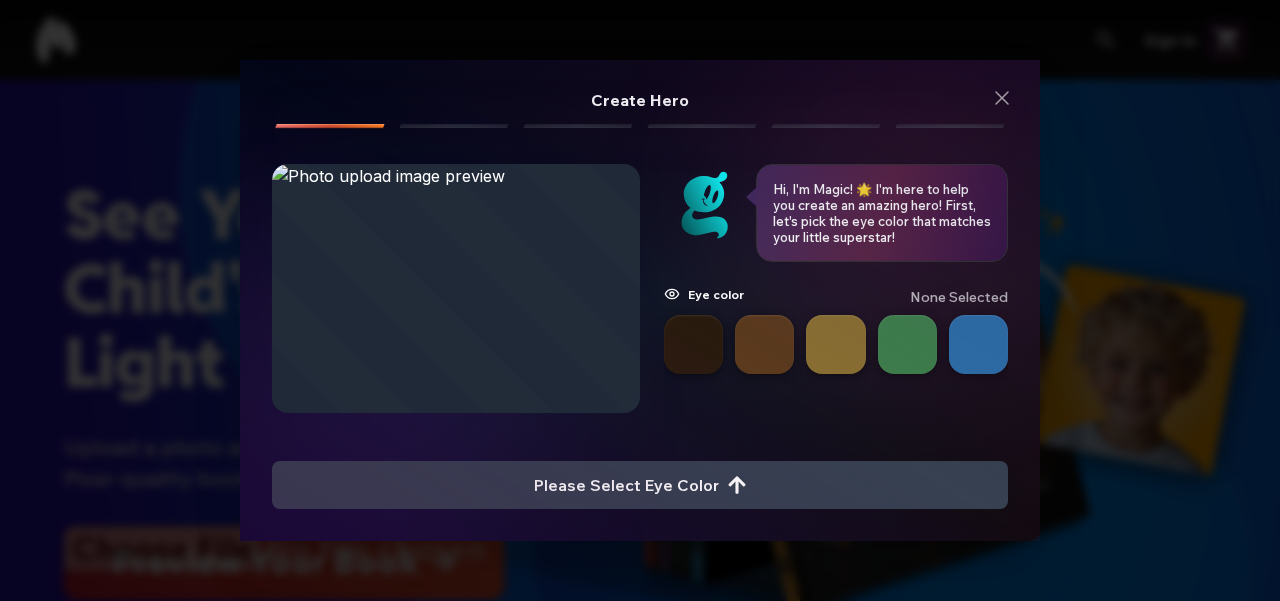 click at bounding box center [693, 344] 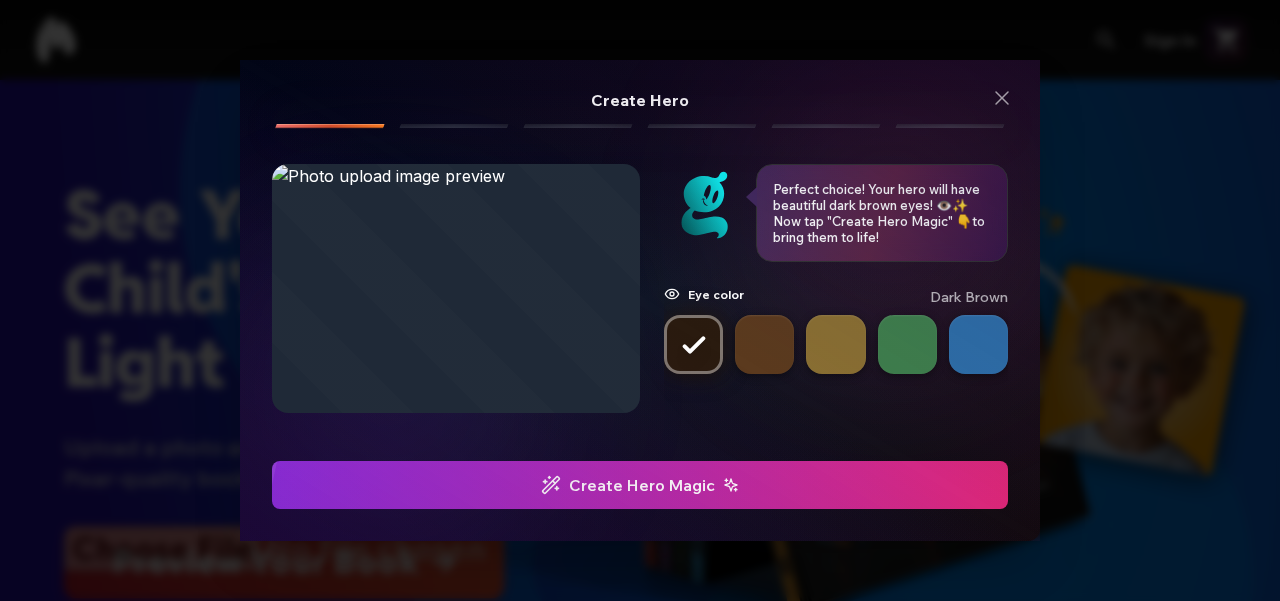 click on "Create Hero Magic" at bounding box center (640, 485) 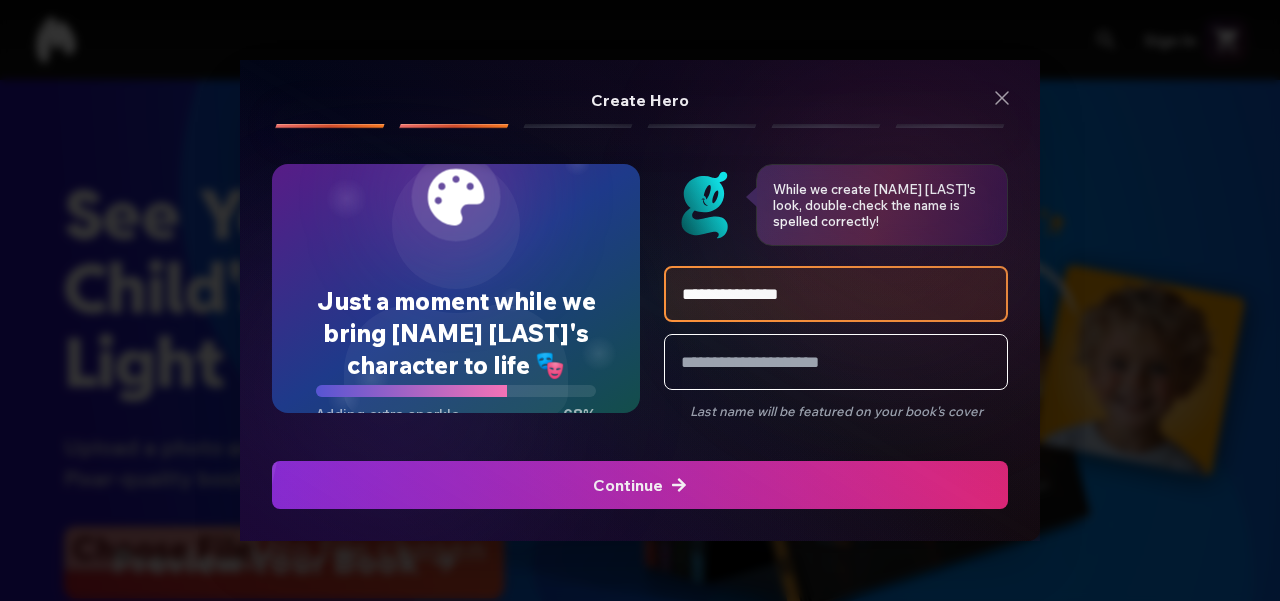 type on "**********" 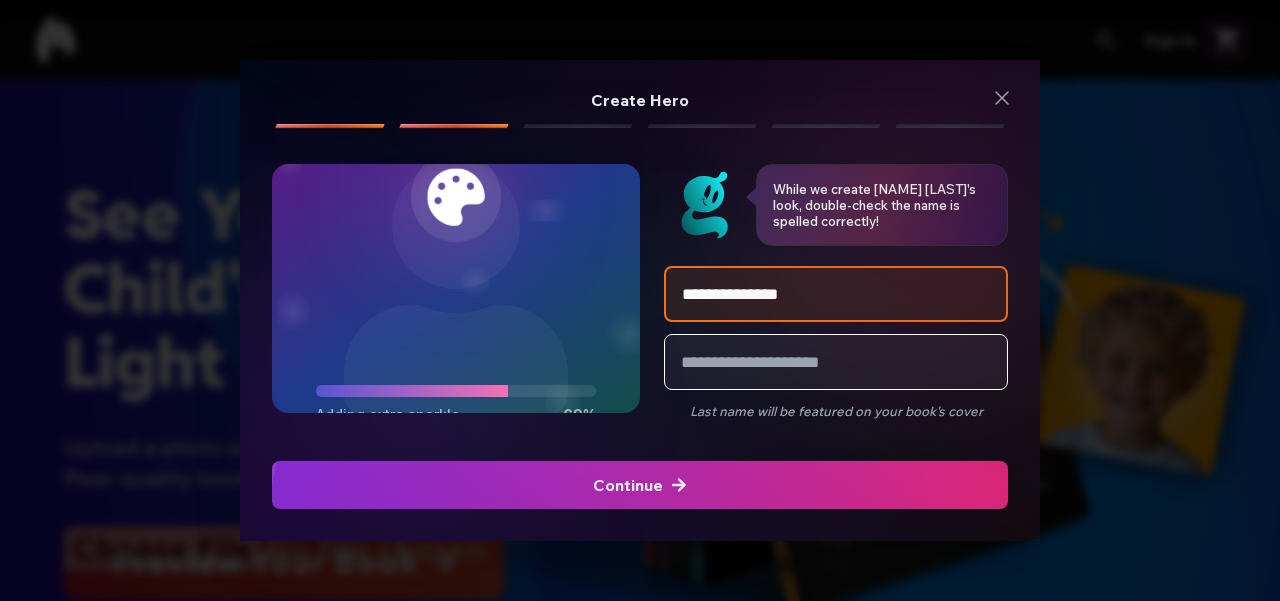 click at bounding box center (836, 362) 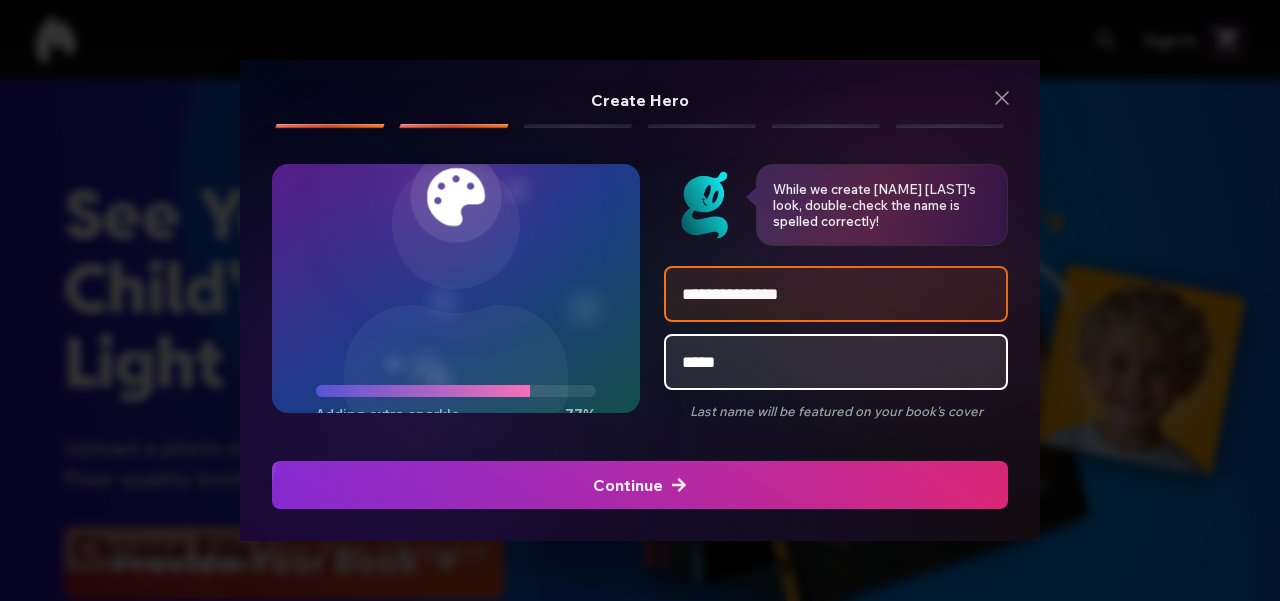 type on "*****" 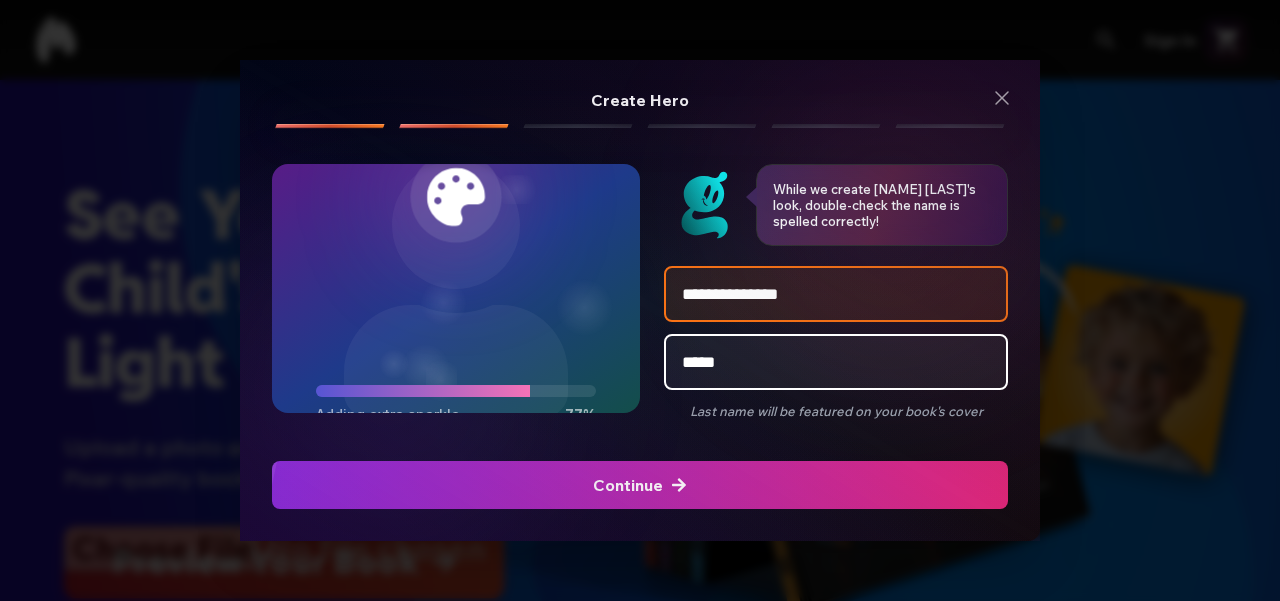 click at bounding box center [640, 485] 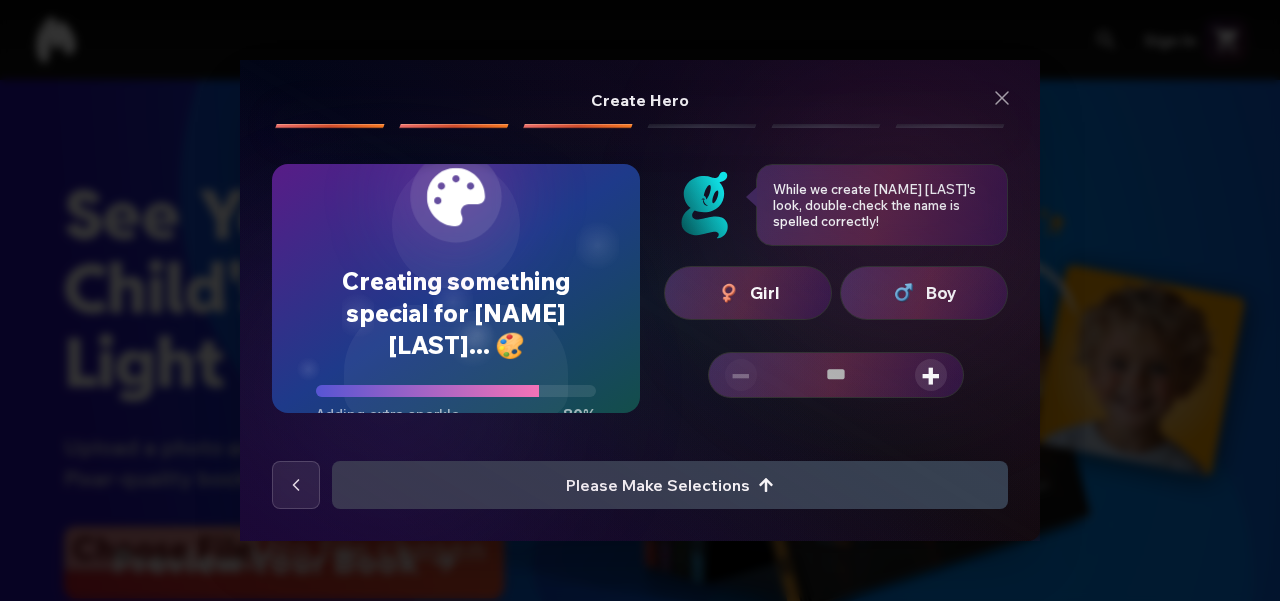 click on "Girl" at bounding box center [748, 293] 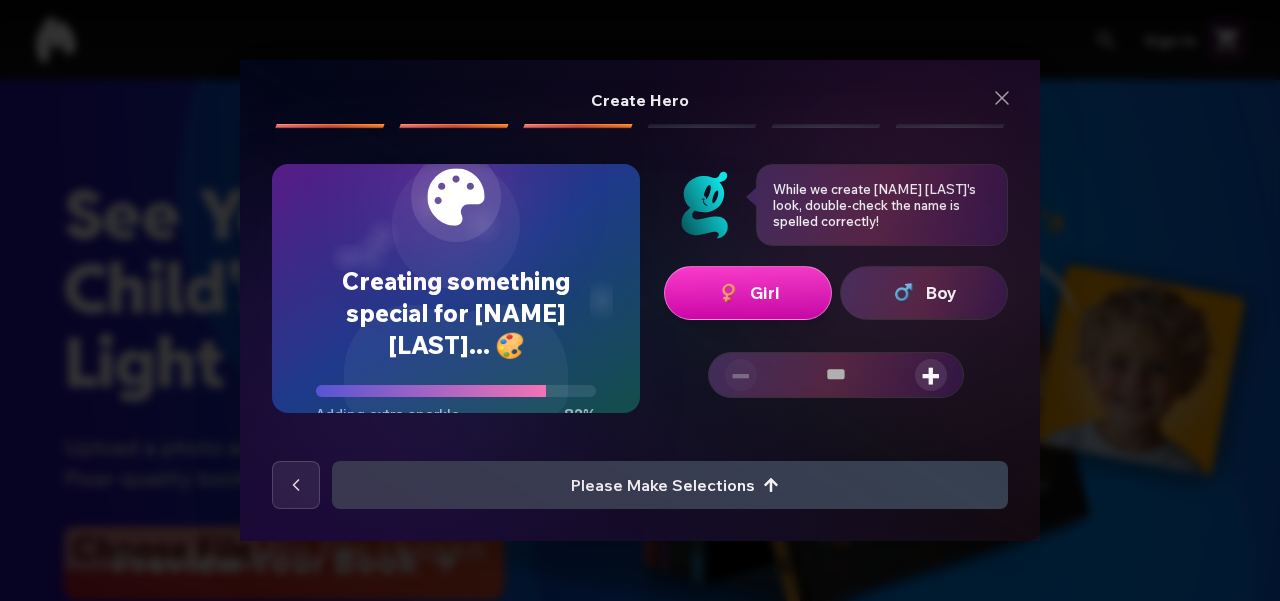 click on "+" at bounding box center (931, 375) 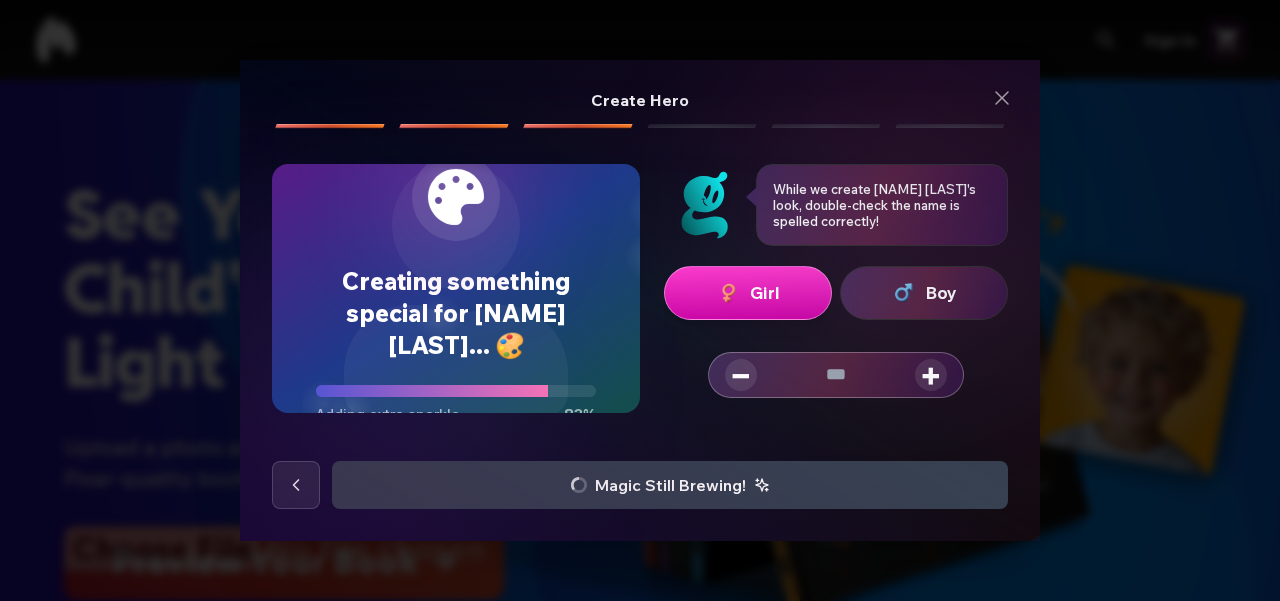 click on "+" at bounding box center [931, 375] 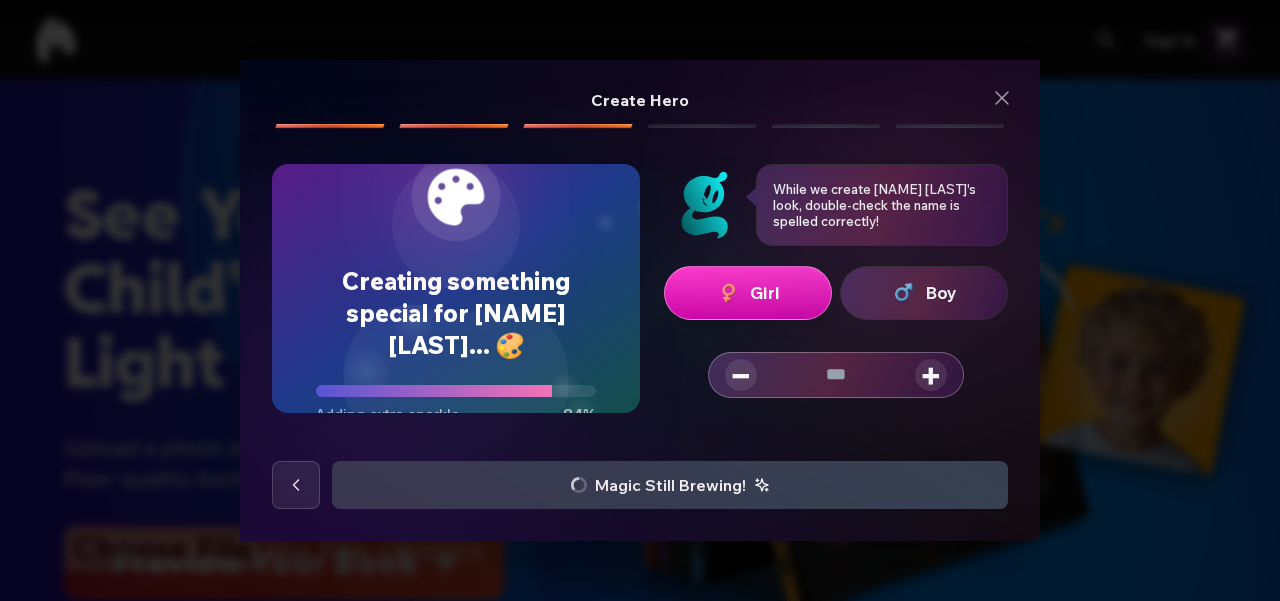 click on "+" at bounding box center (931, 375) 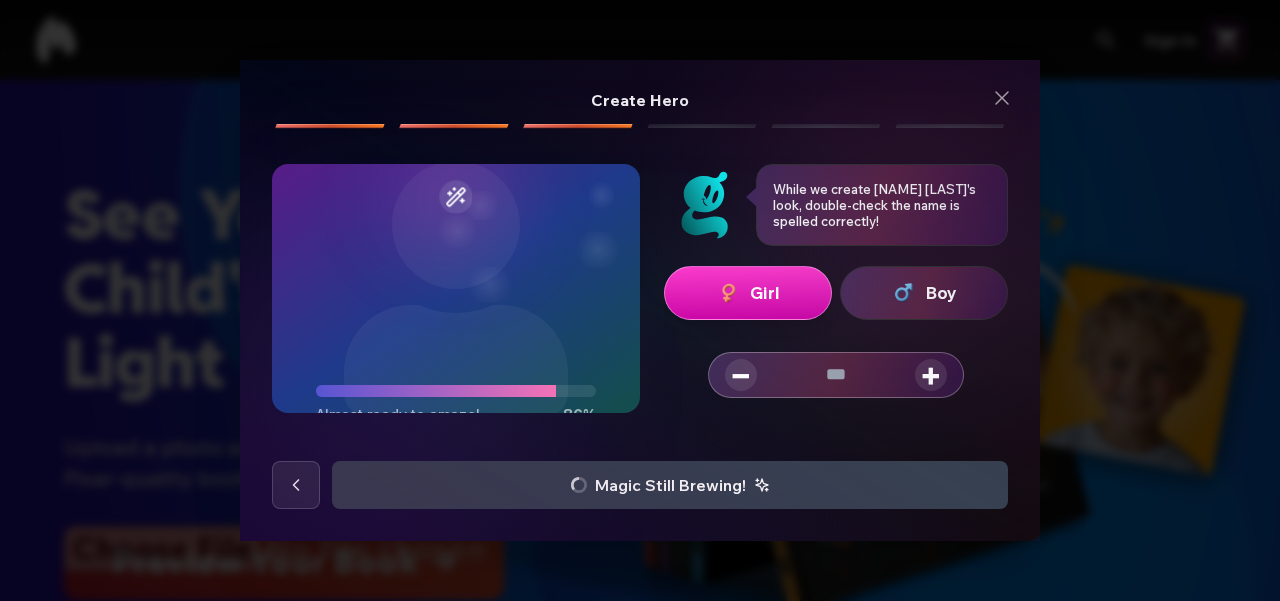 click on "+" at bounding box center (931, 375) 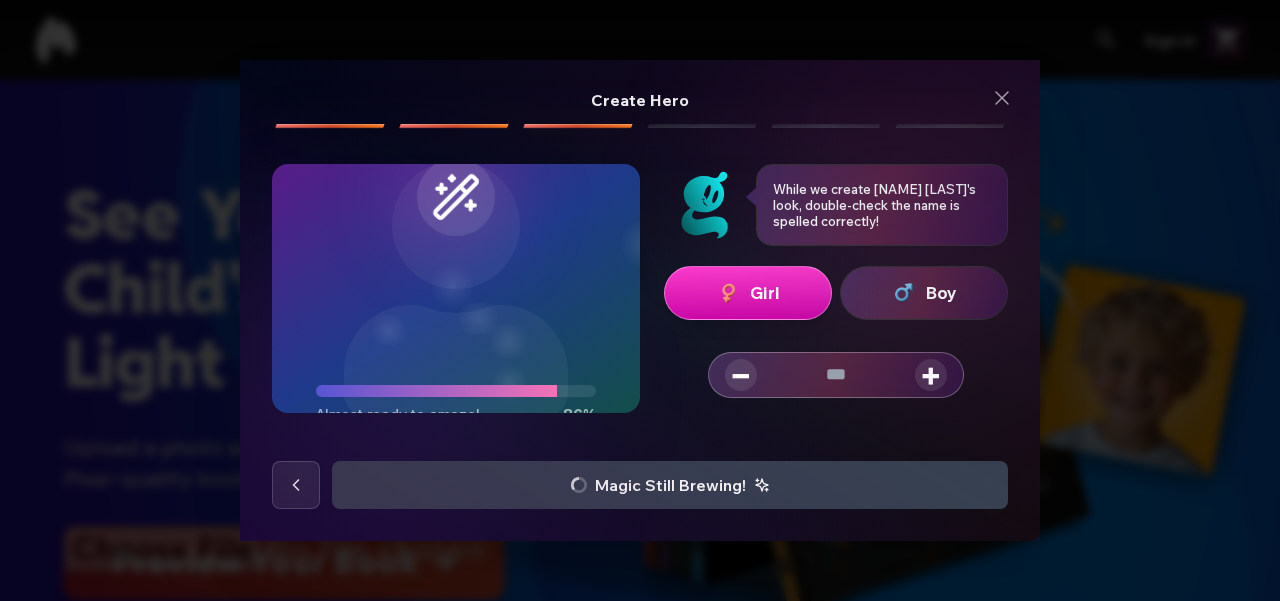 type on "*" 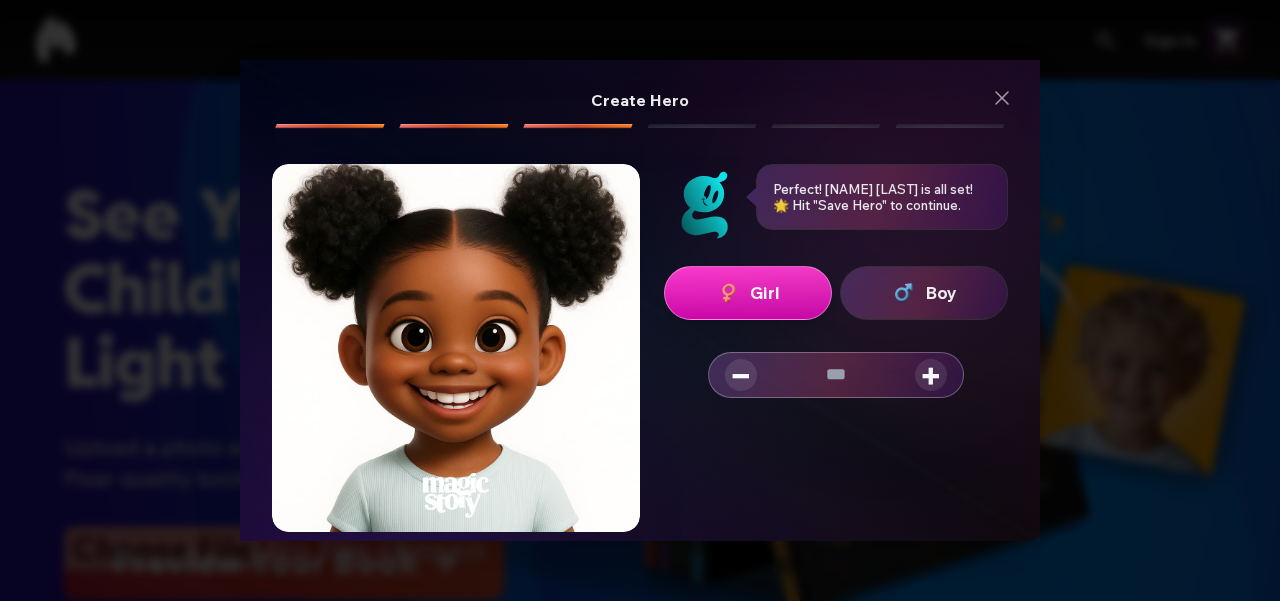 scroll, scrollTop: 118, scrollLeft: 0, axis: vertical 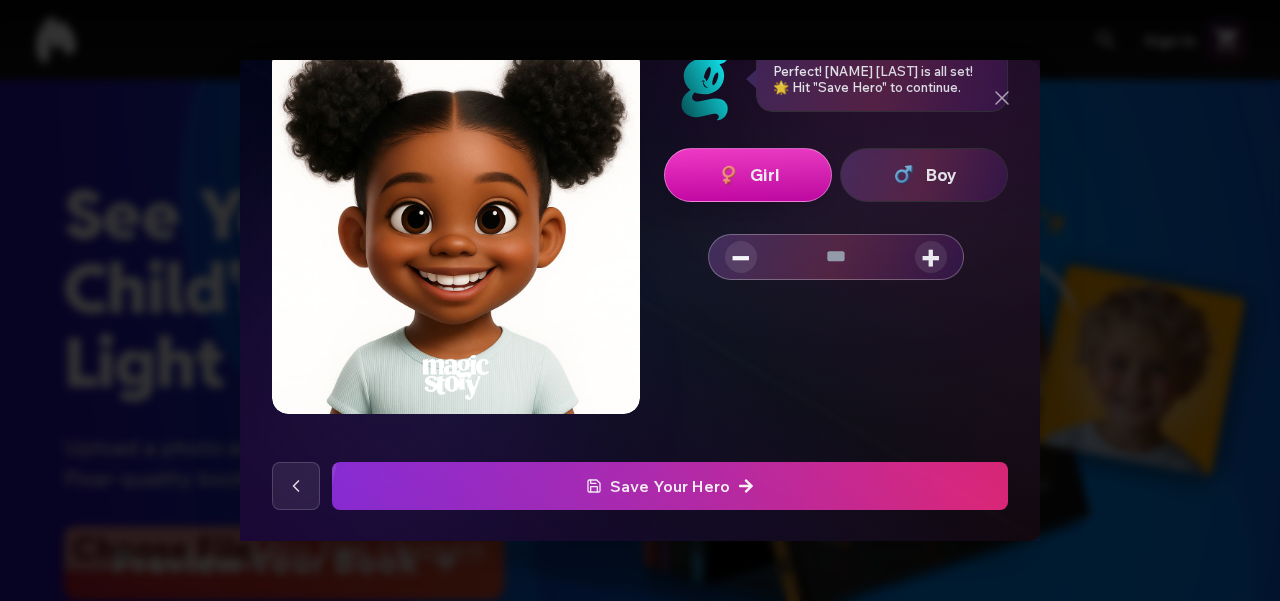 click on "Save Your Hero" at bounding box center (670, 486) 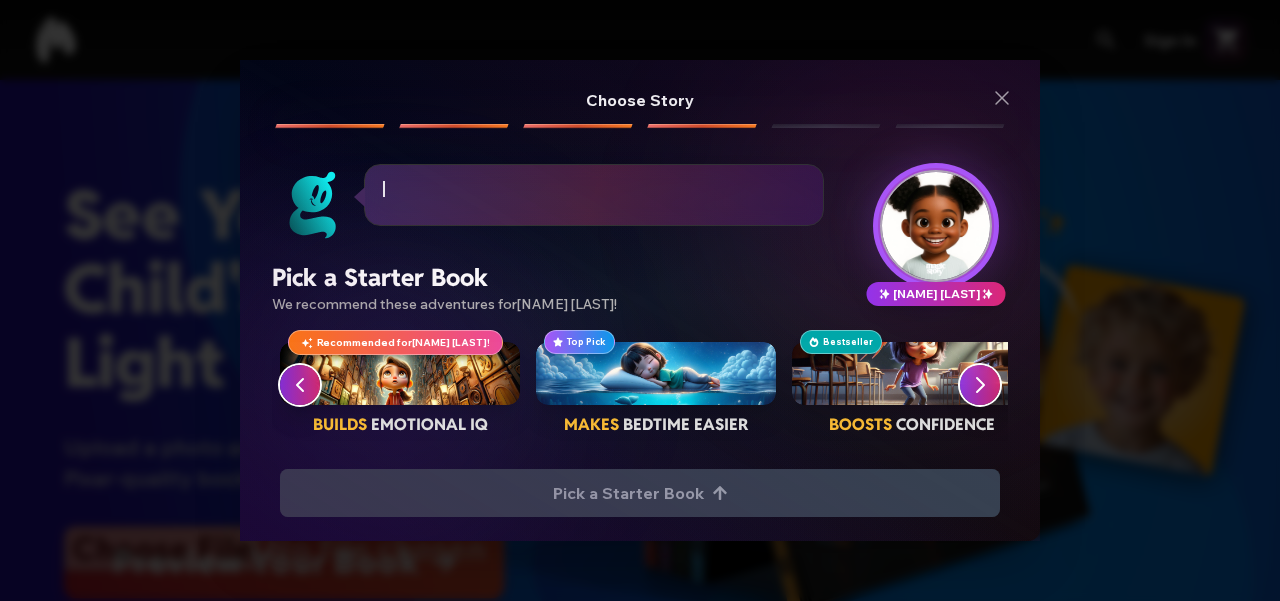 scroll, scrollTop: 0, scrollLeft: 0, axis: both 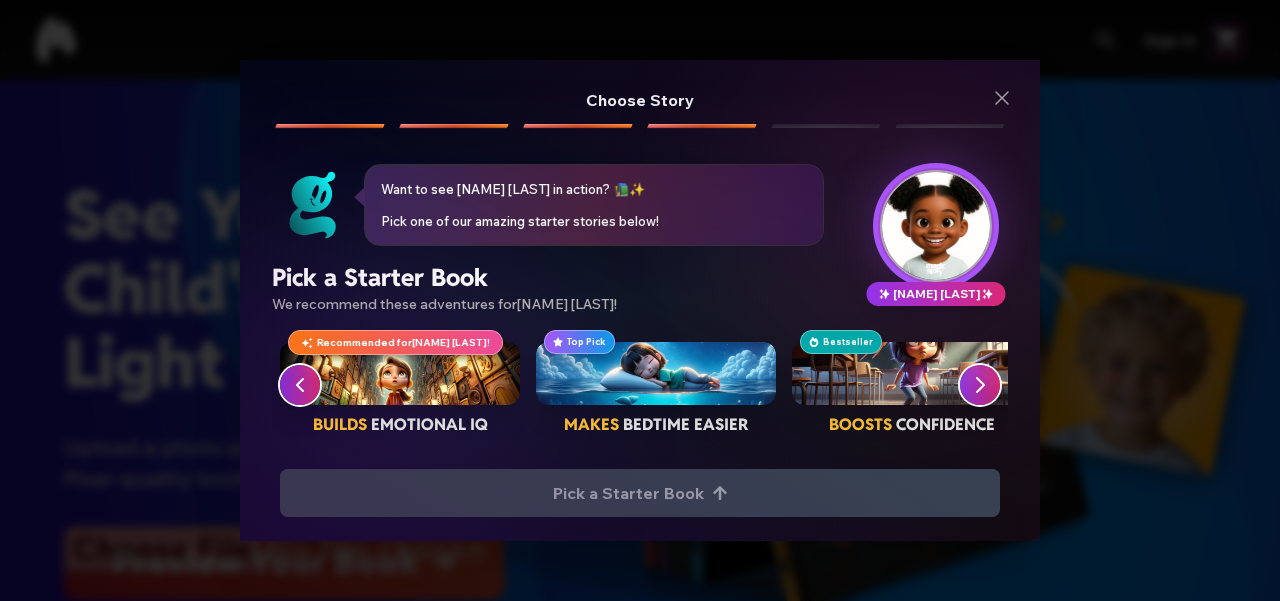 click 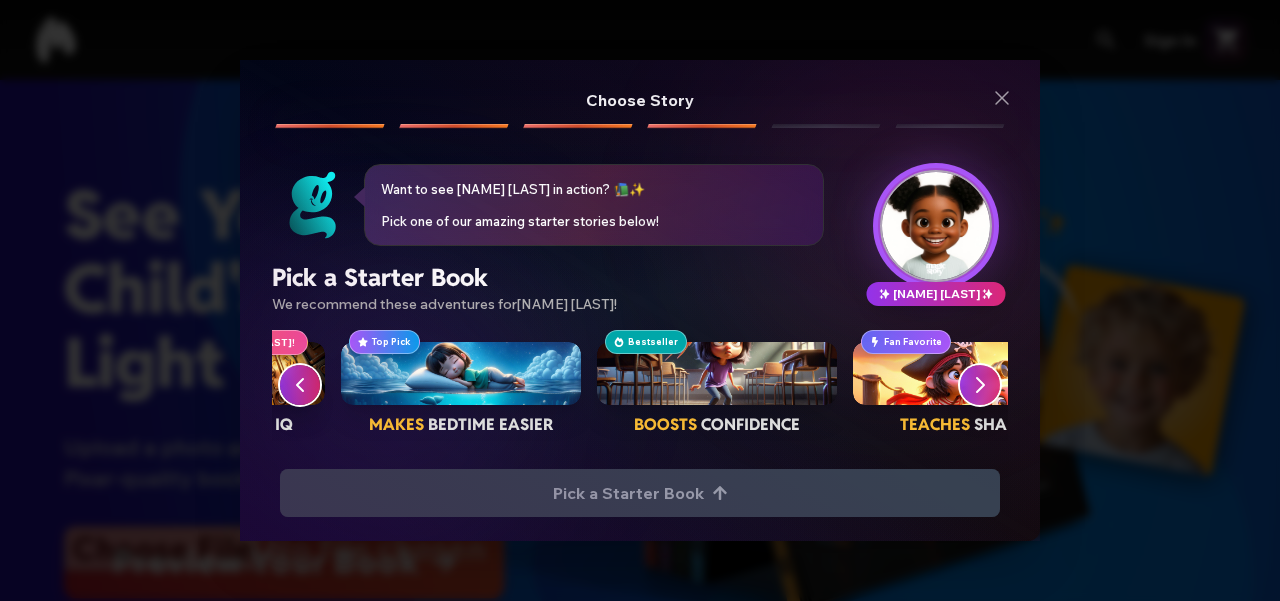 scroll, scrollTop: 0, scrollLeft: 256, axis: horizontal 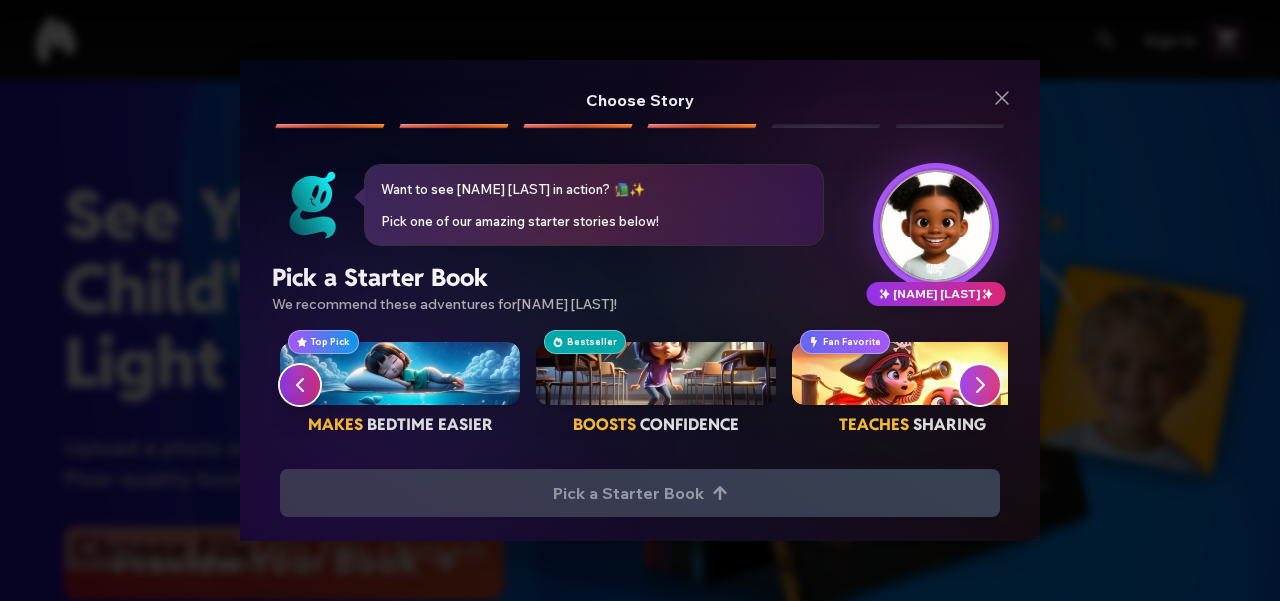 click 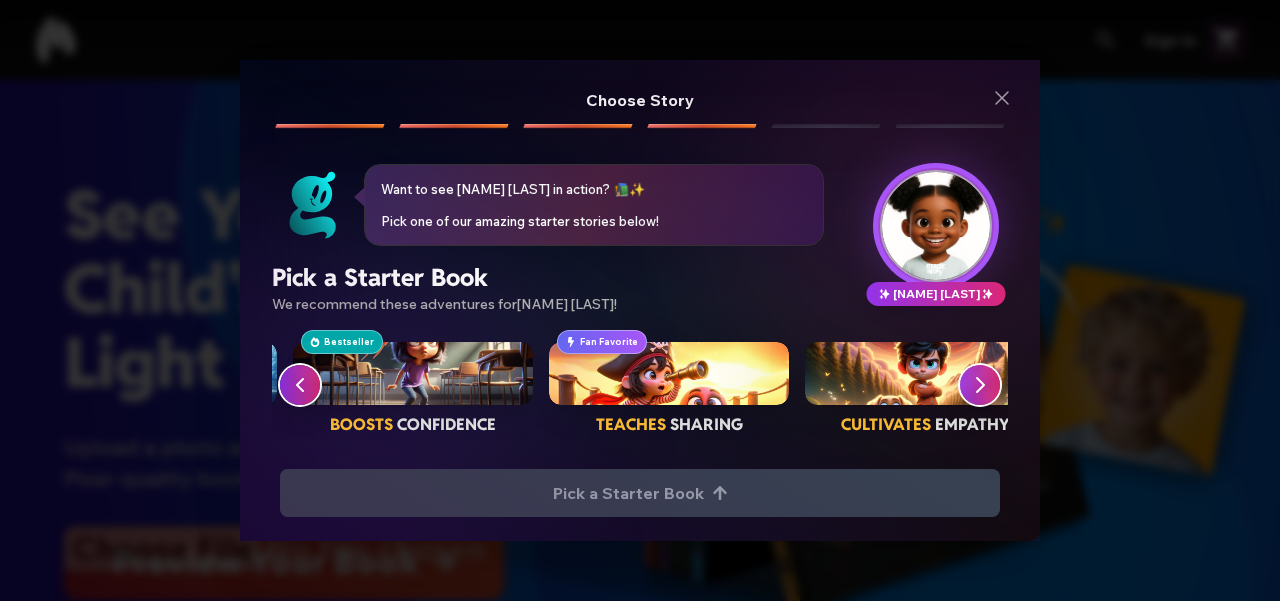 scroll, scrollTop: 0, scrollLeft: 512, axis: horizontal 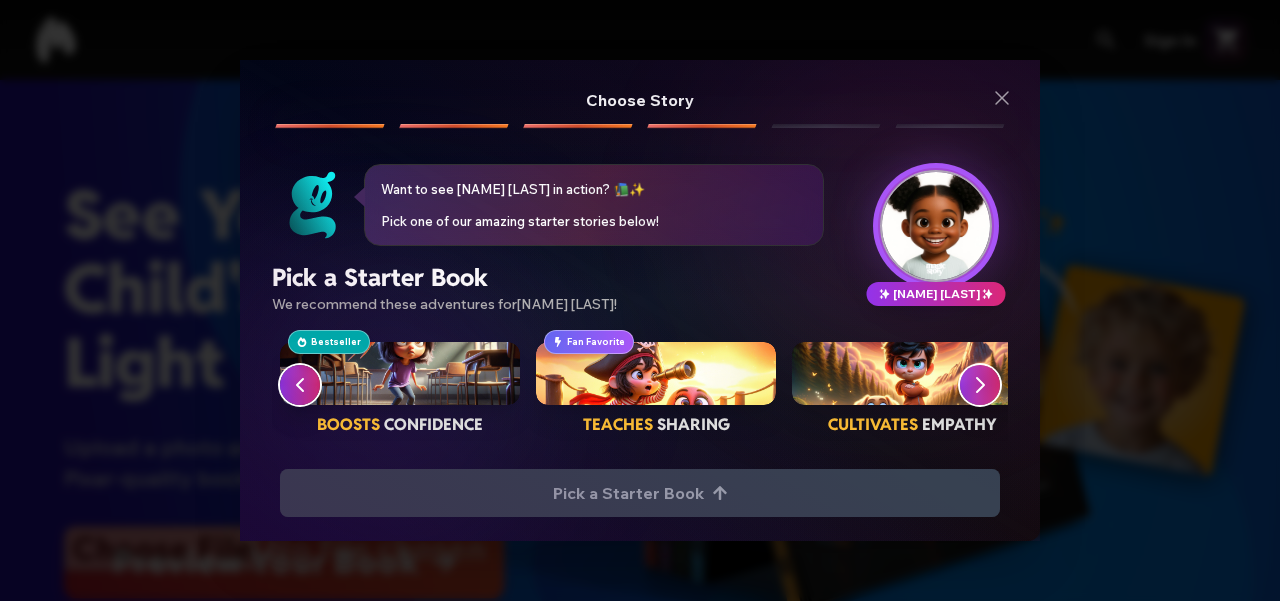 click 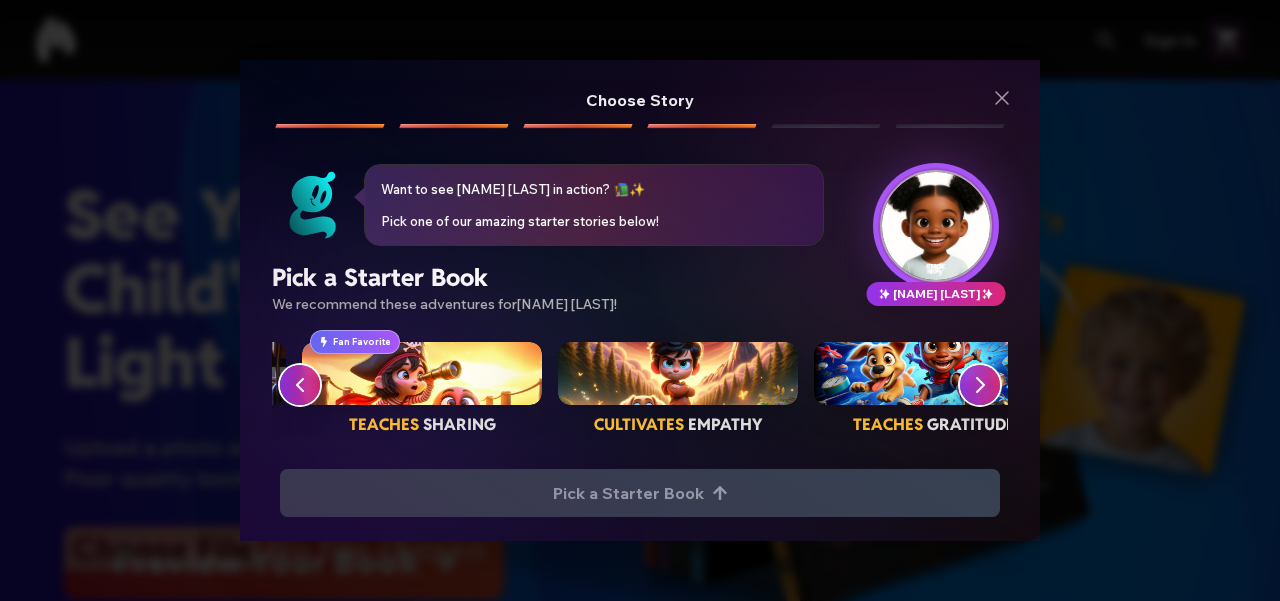 scroll, scrollTop: 0, scrollLeft: 768, axis: horizontal 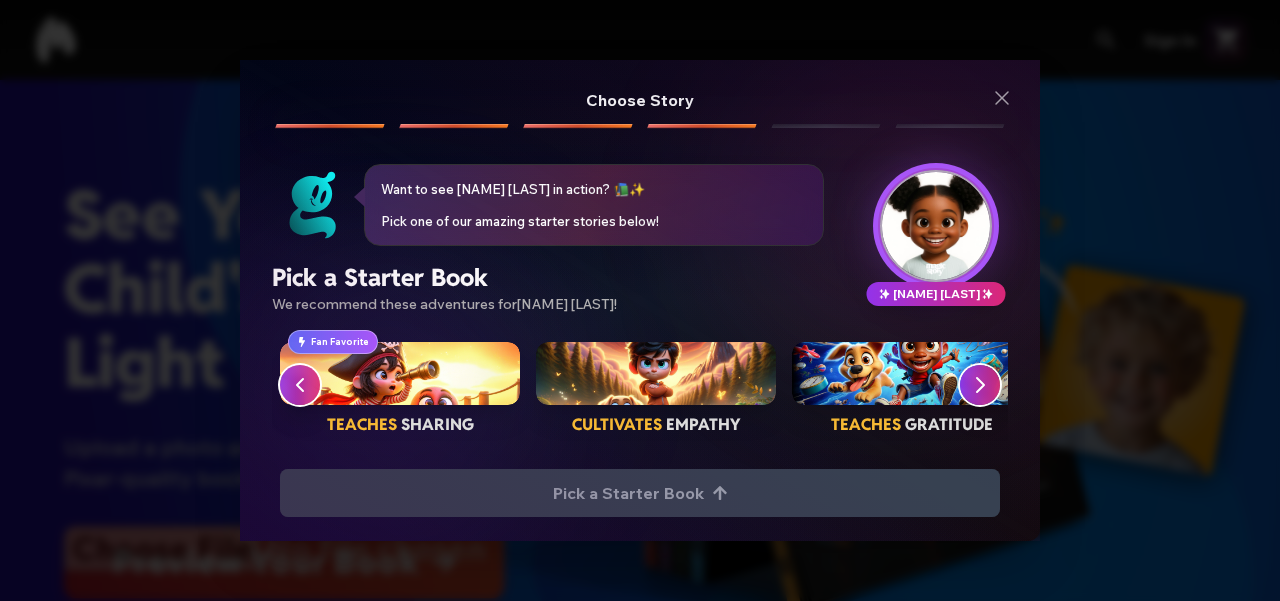 click at bounding box center [656, 373] 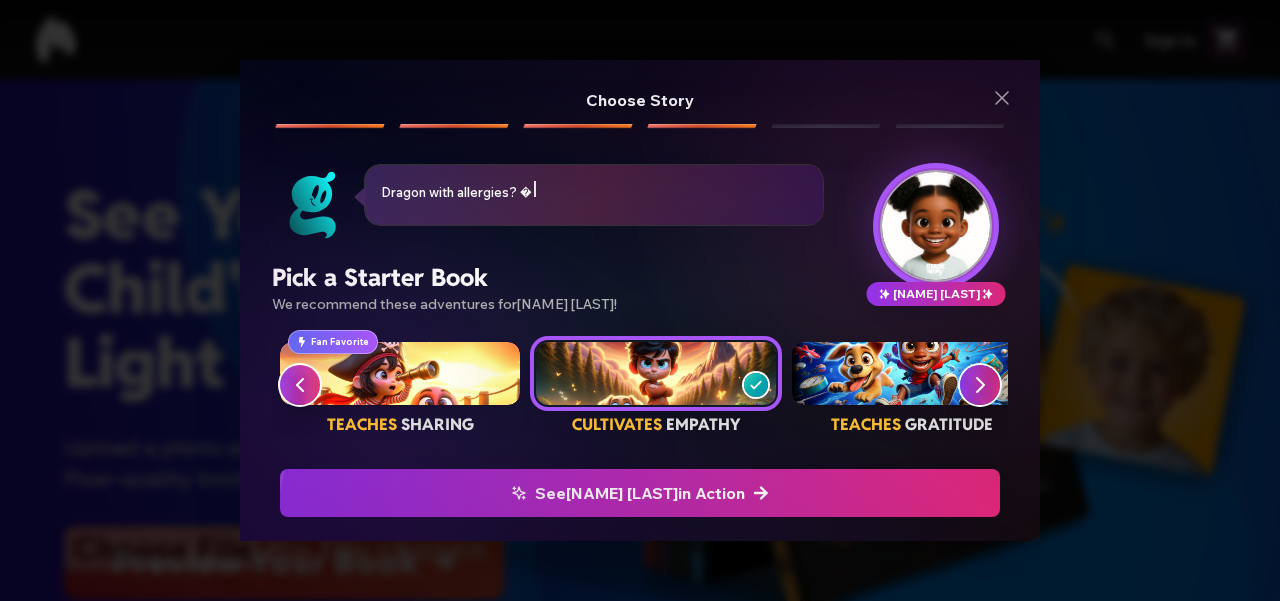 click on "See [NAME] [LAST] in Action" at bounding box center [640, 493] 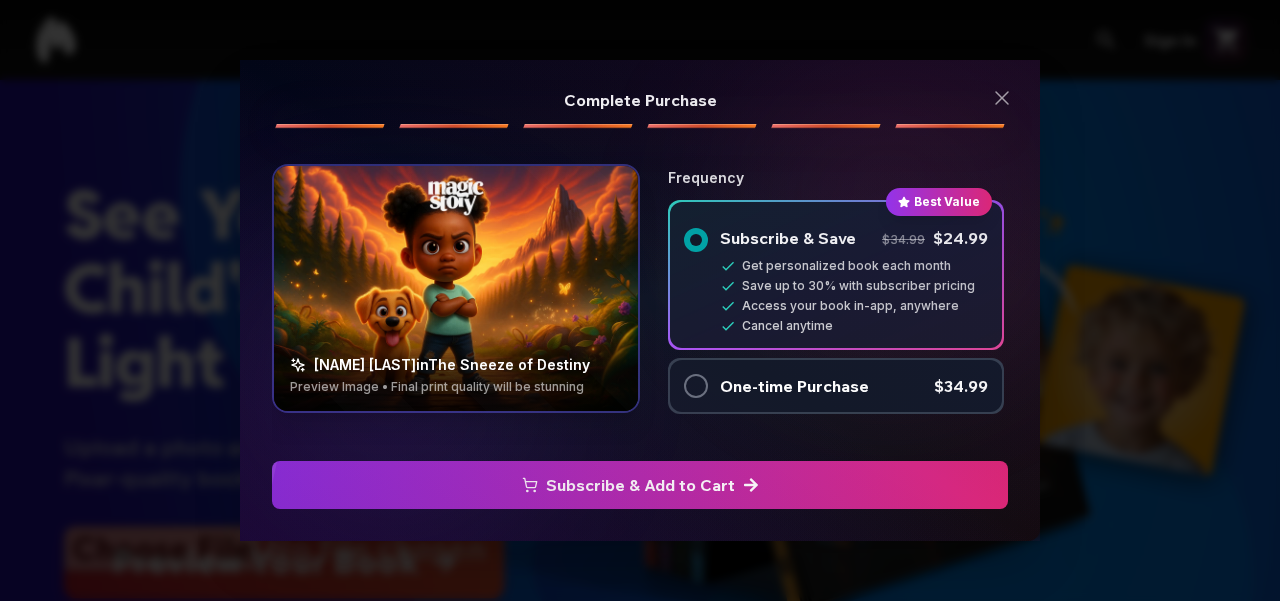 click on "One-time Purchase" at bounding box center (794, 386) 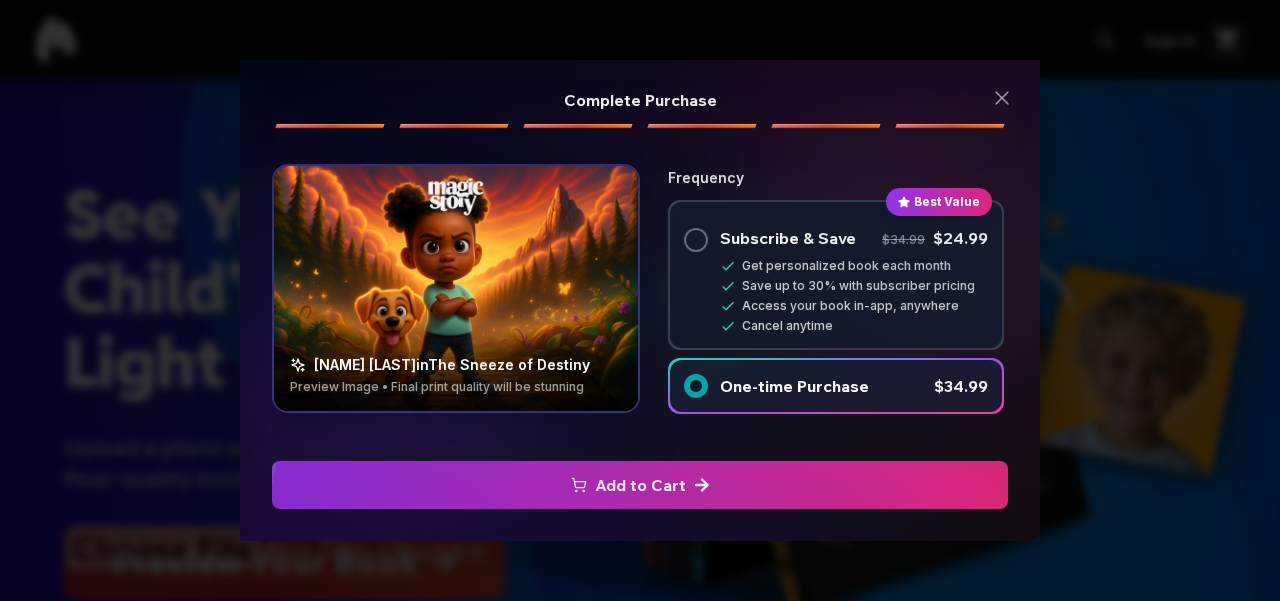 click on "Add to Cart" at bounding box center (640, 485) 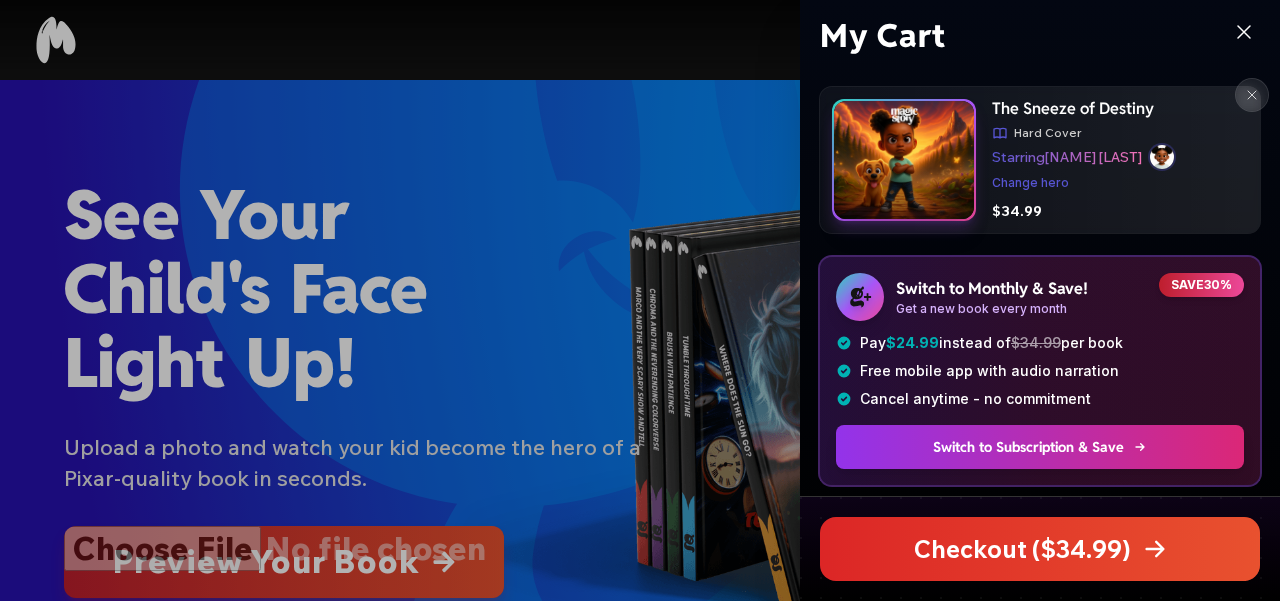 click on "Checkout ($ 34.99 )" at bounding box center [1040, 549] 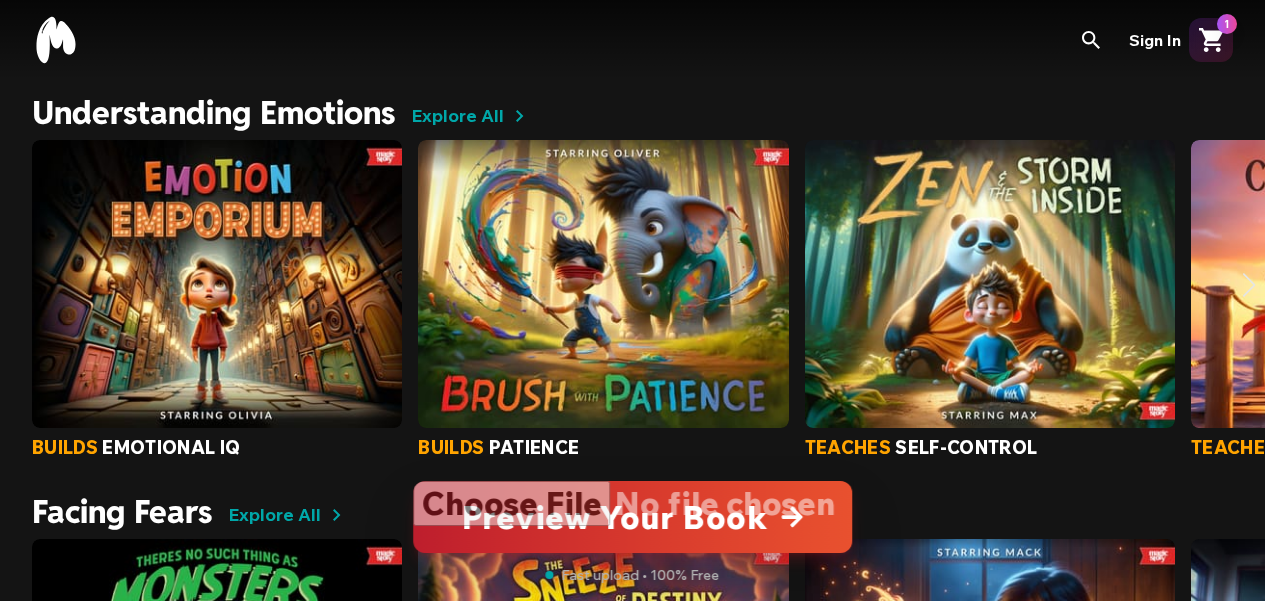 scroll, scrollTop: 789, scrollLeft: 0, axis: vertical 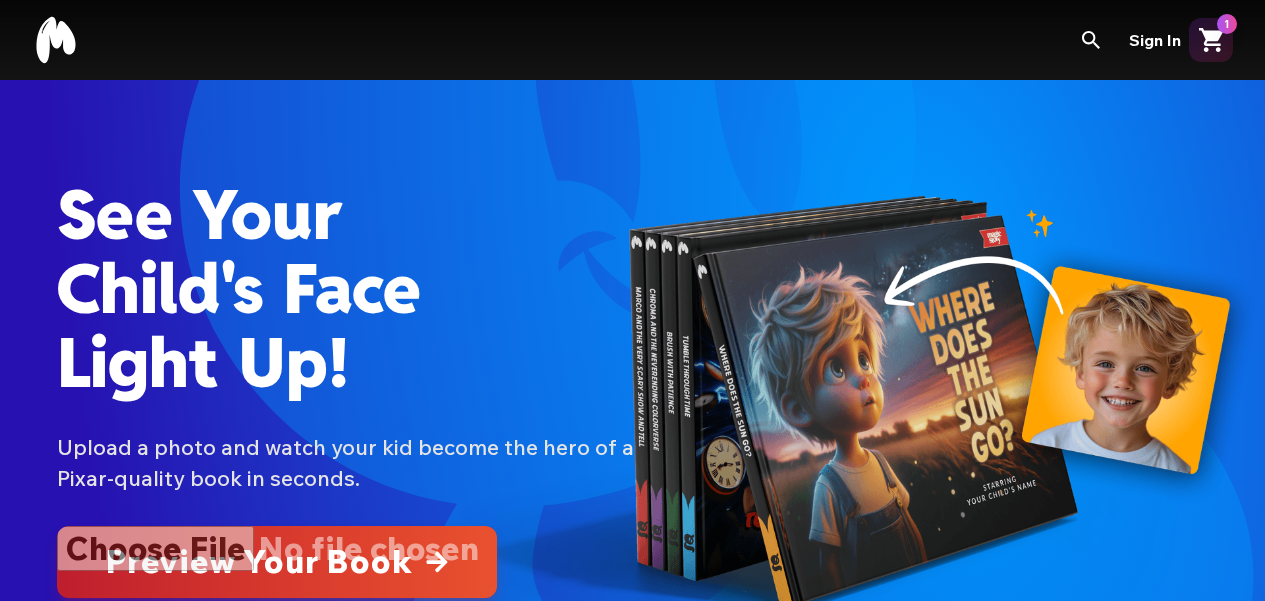 click 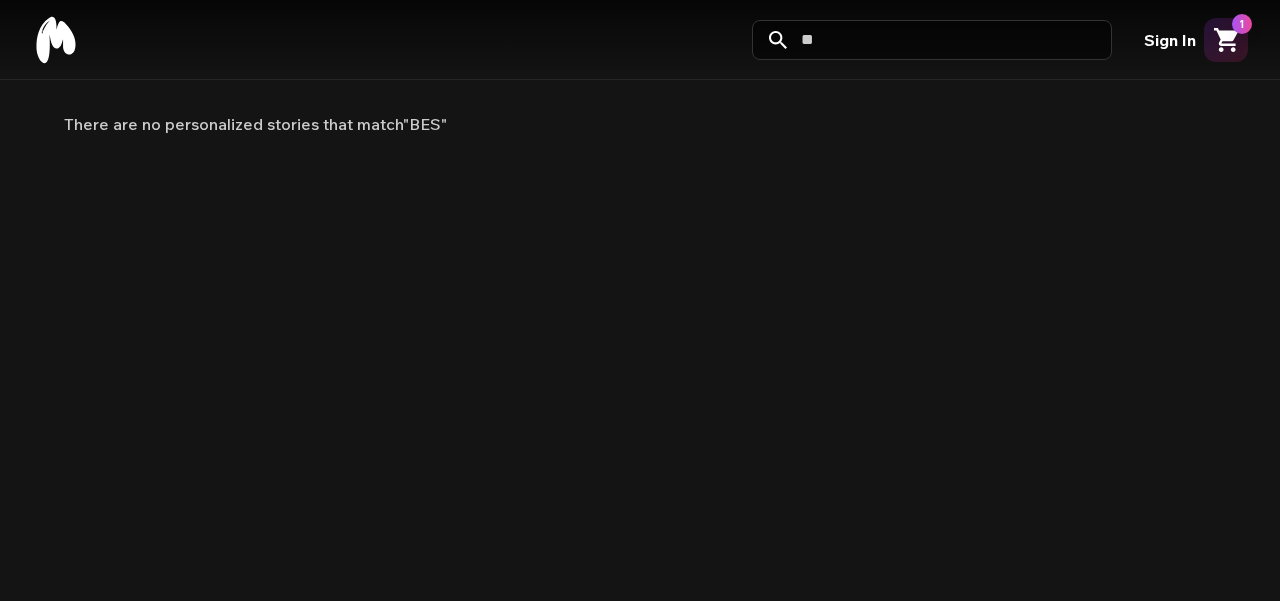 type on "*" 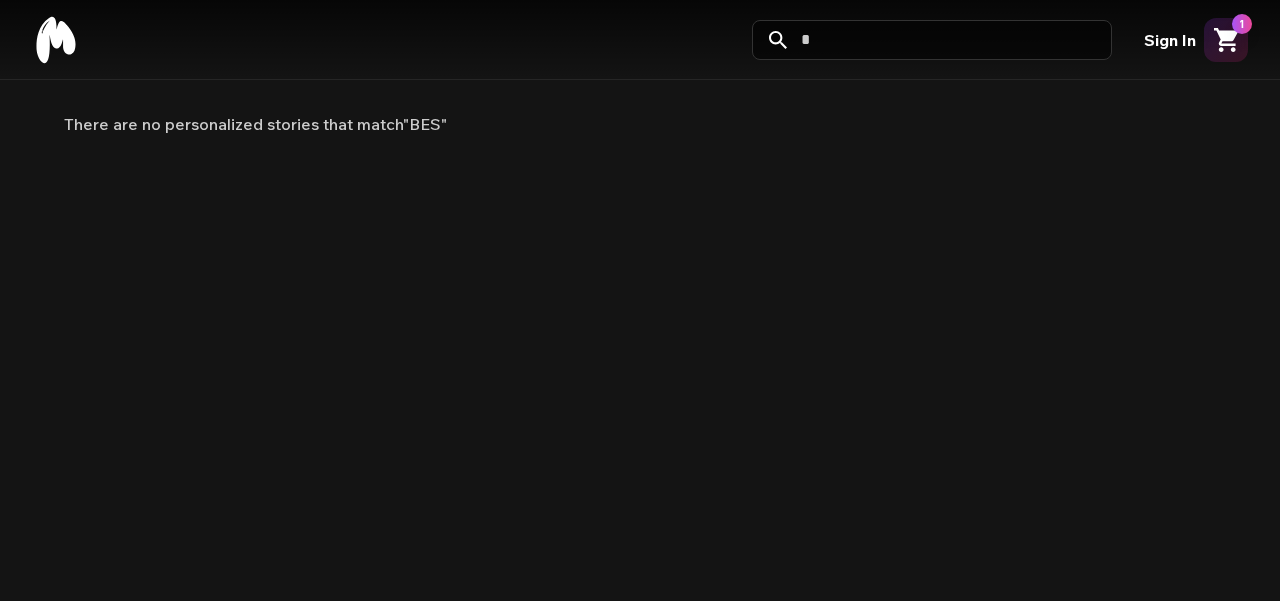 type 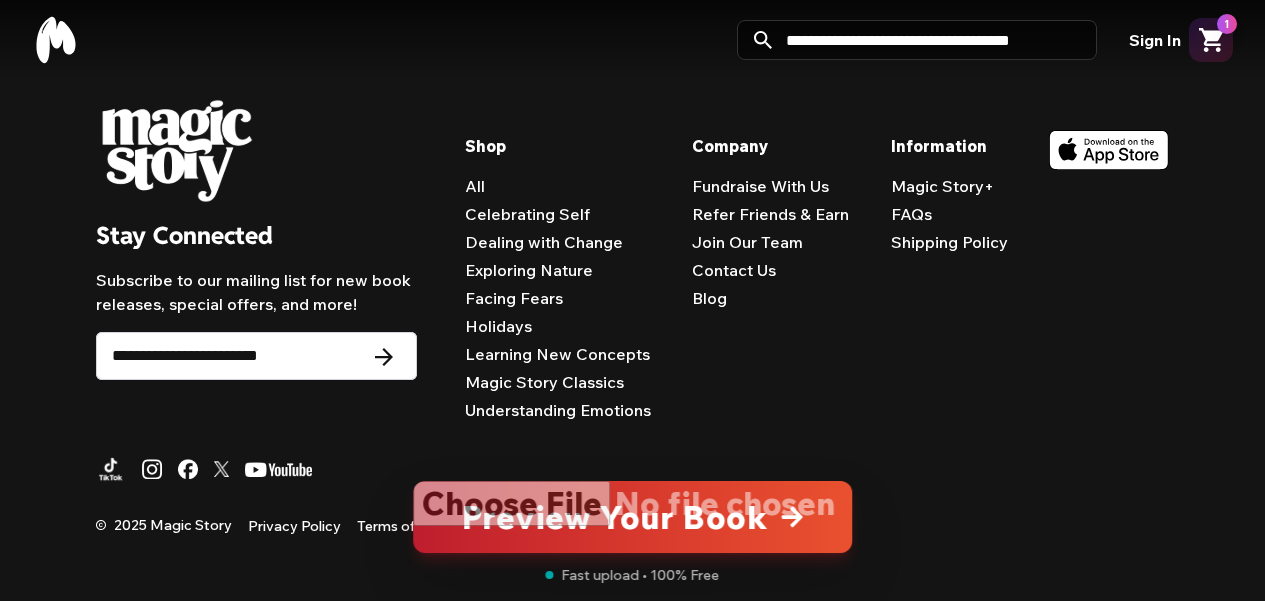 scroll, scrollTop: 4958, scrollLeft: 0, axis: vertical 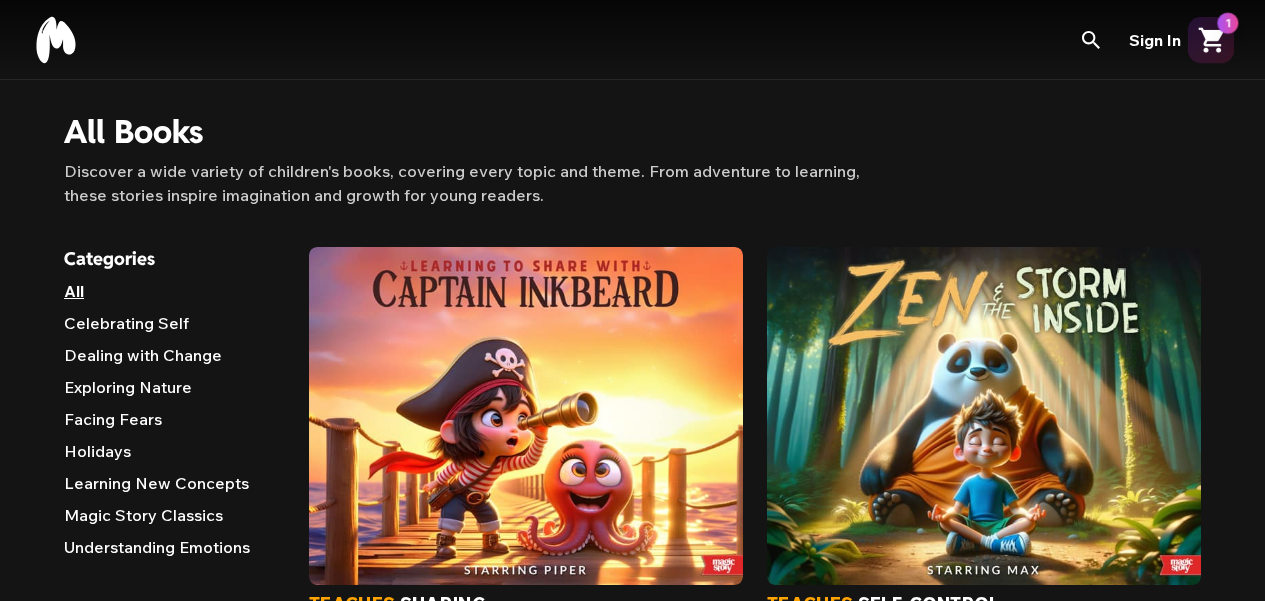 click 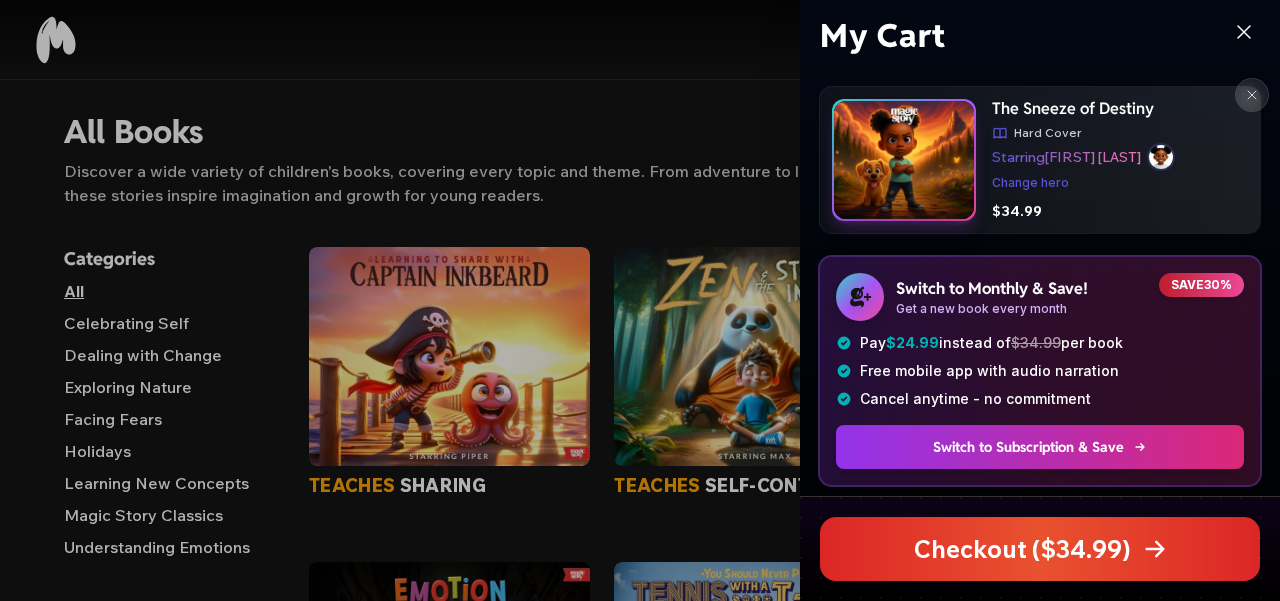 click at bounding box center (640, 300) 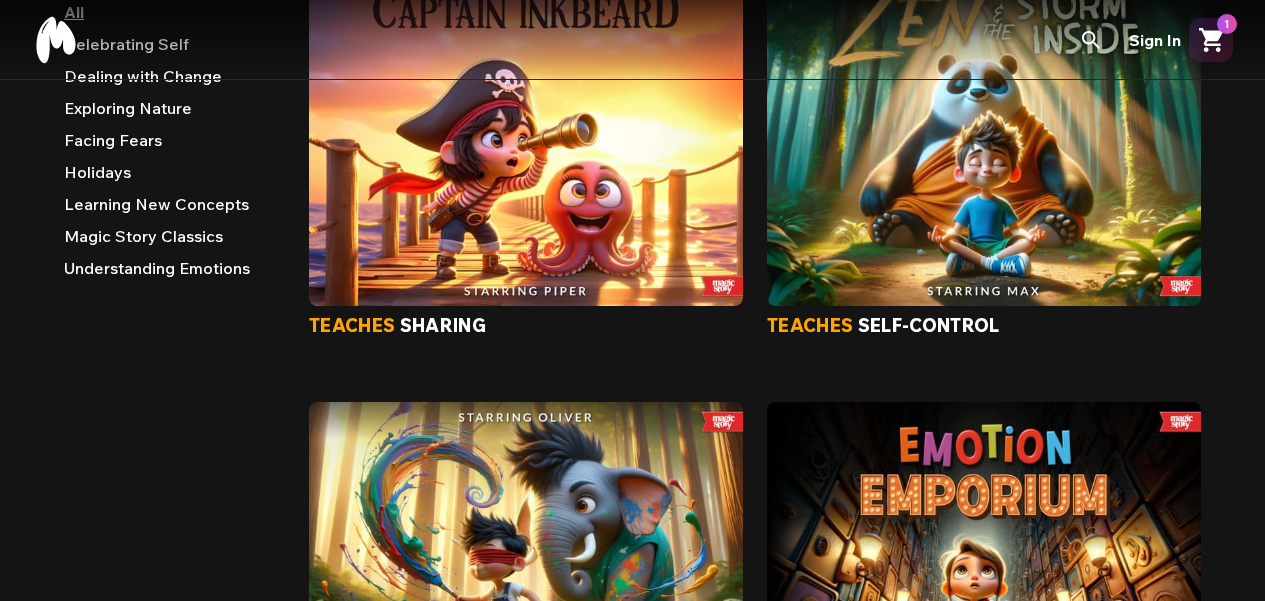 scroll, scrollTop: 0, scrollLeft: 0, axis: both 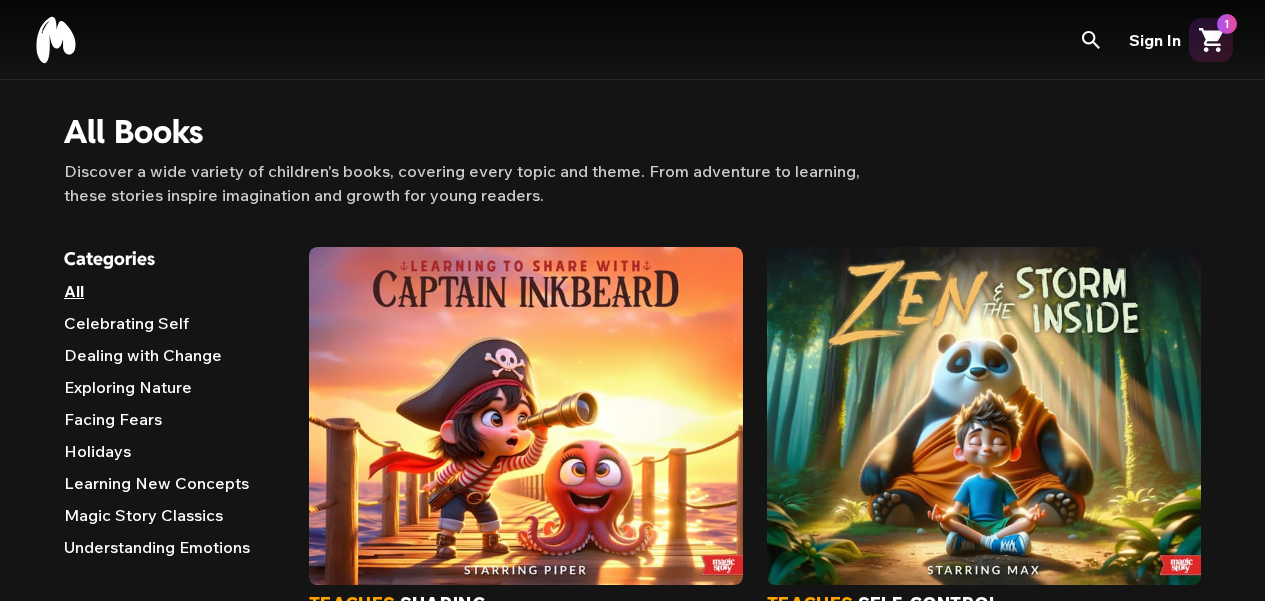 click at bounding box center (526, 416) 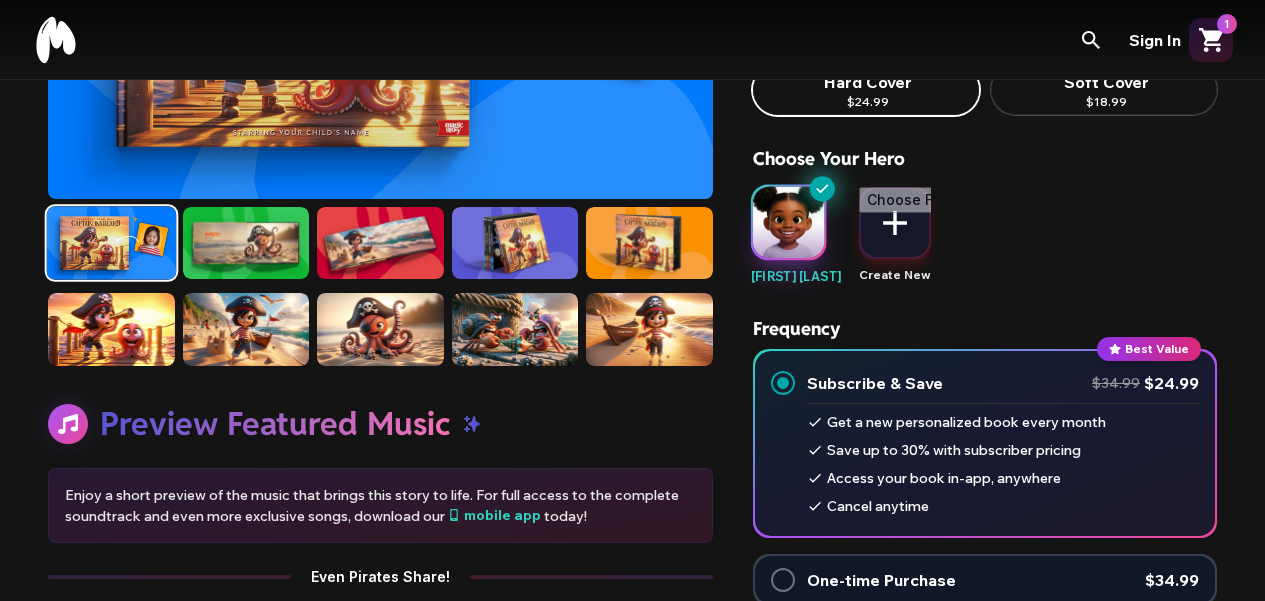 scroll, scrollTop: 380, scrollLeft: 0, axis: vertical 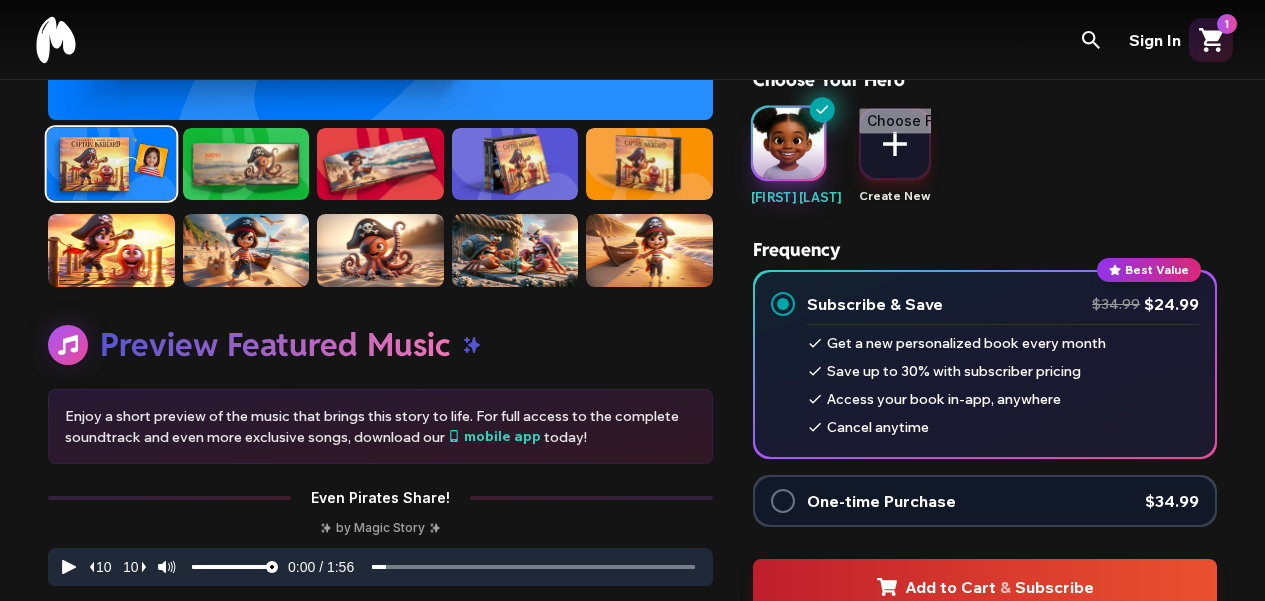 click at bounding box center (788, 143) 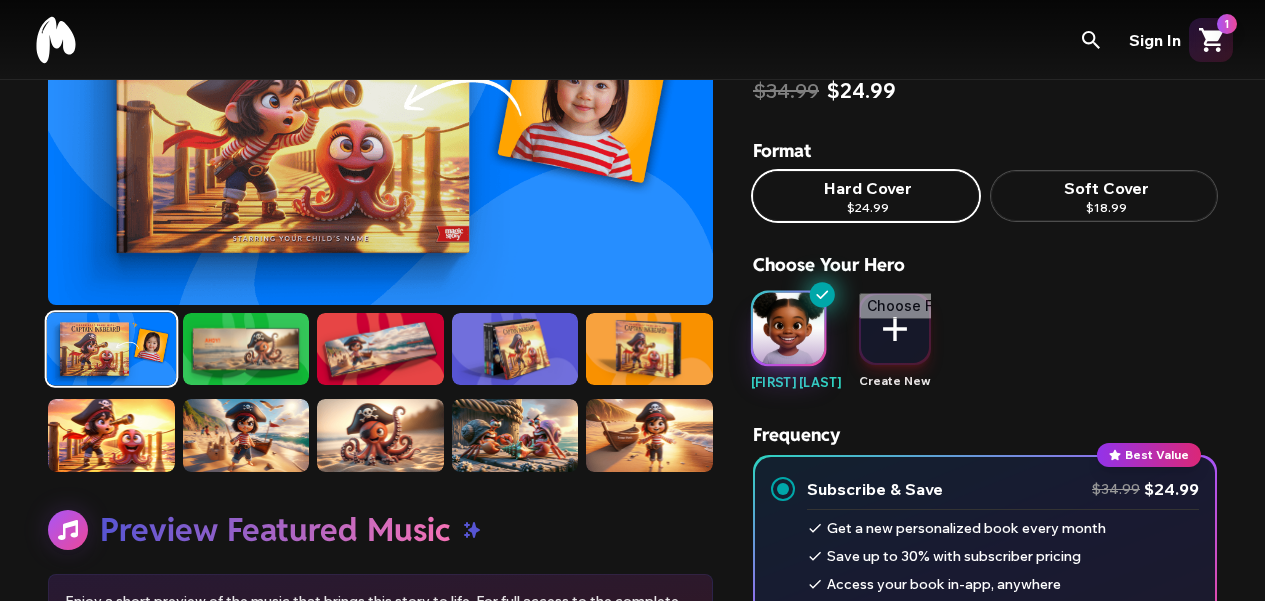 scroll, scrollTop: 0, scrollLeft: 0, axis: both 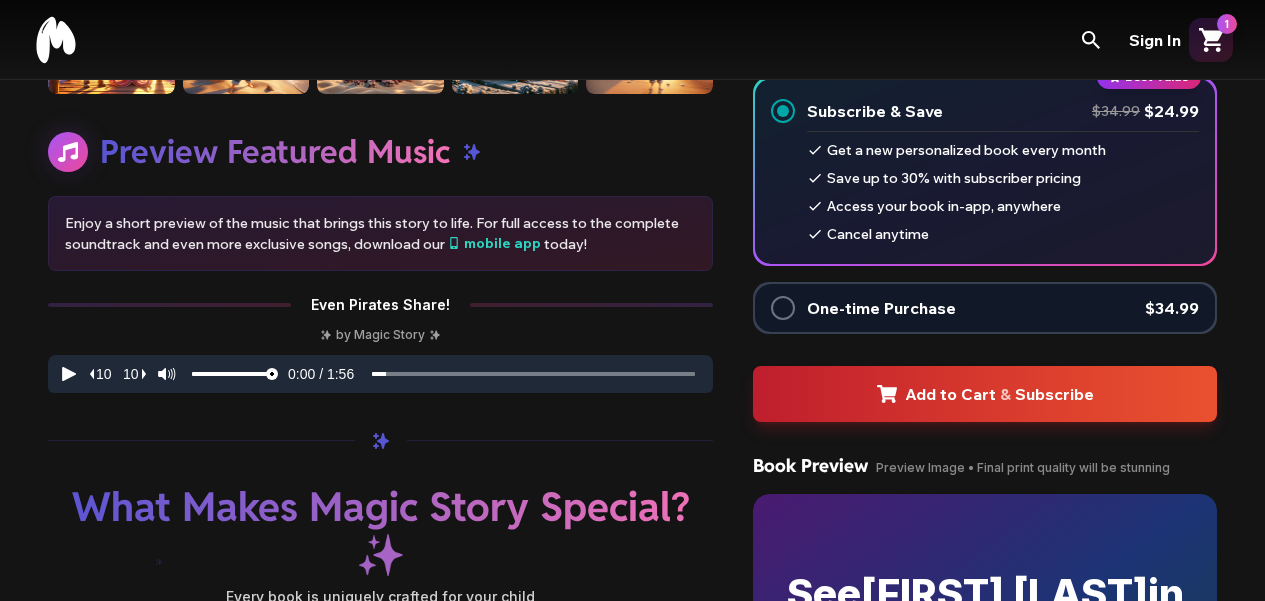click on "One-time Purchase $34.99" at bounding box center [1003, 308] 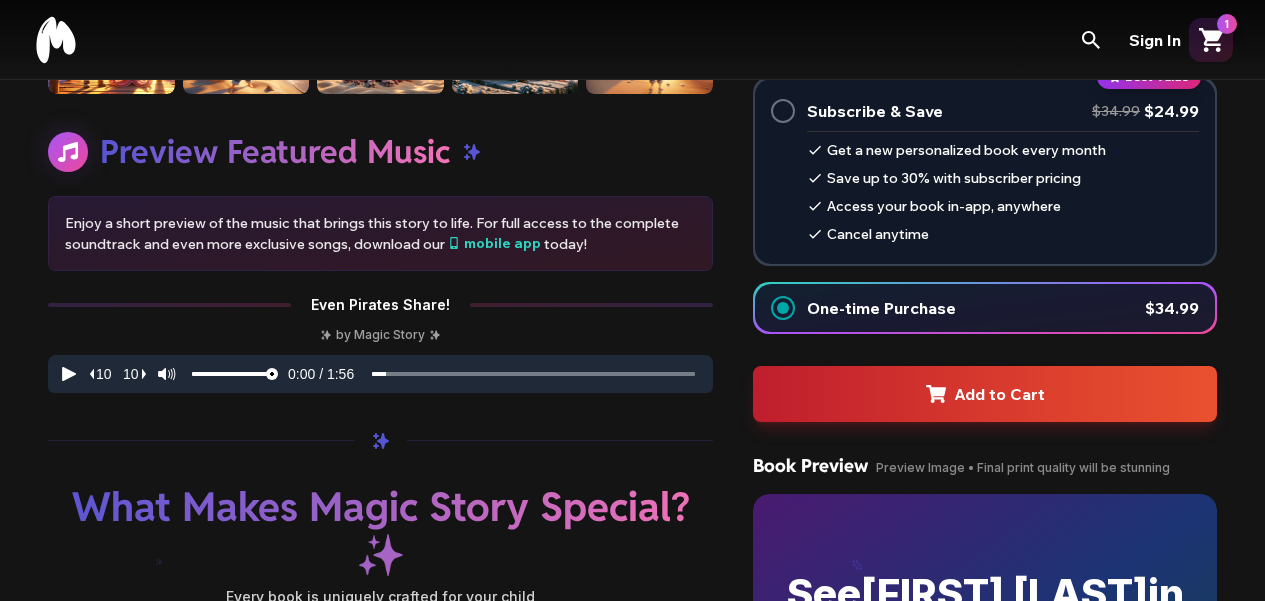 click on "Add to Cart" at bounding box center [985, 394] 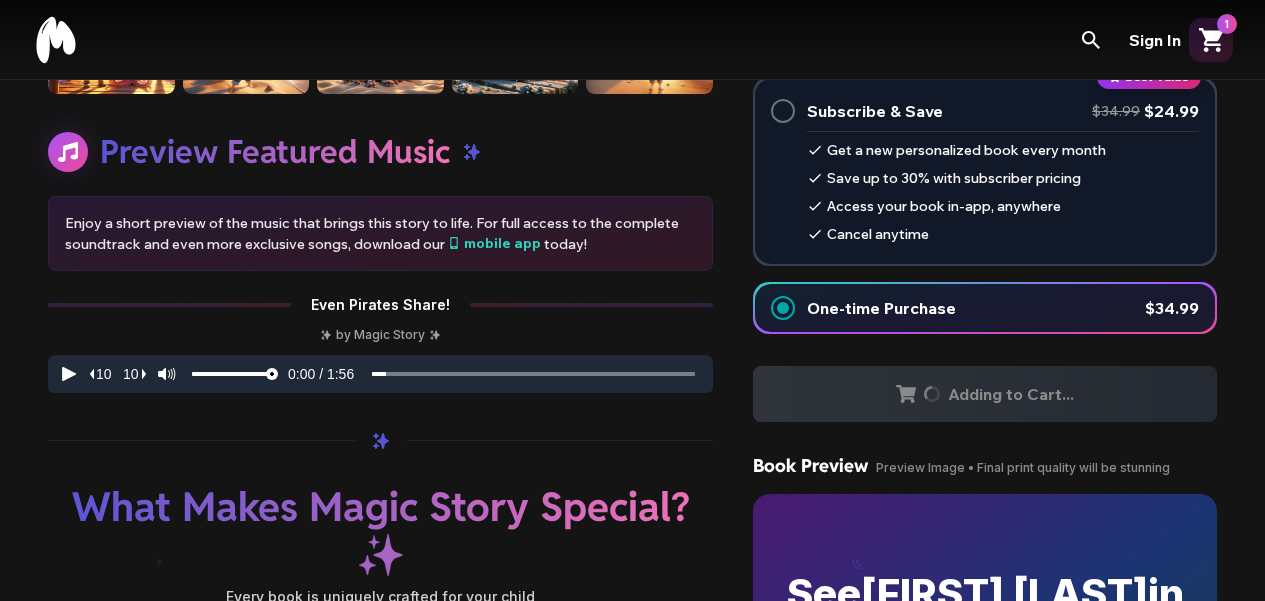 click on "Adding to Cart..." at bounding box center [985, 394] 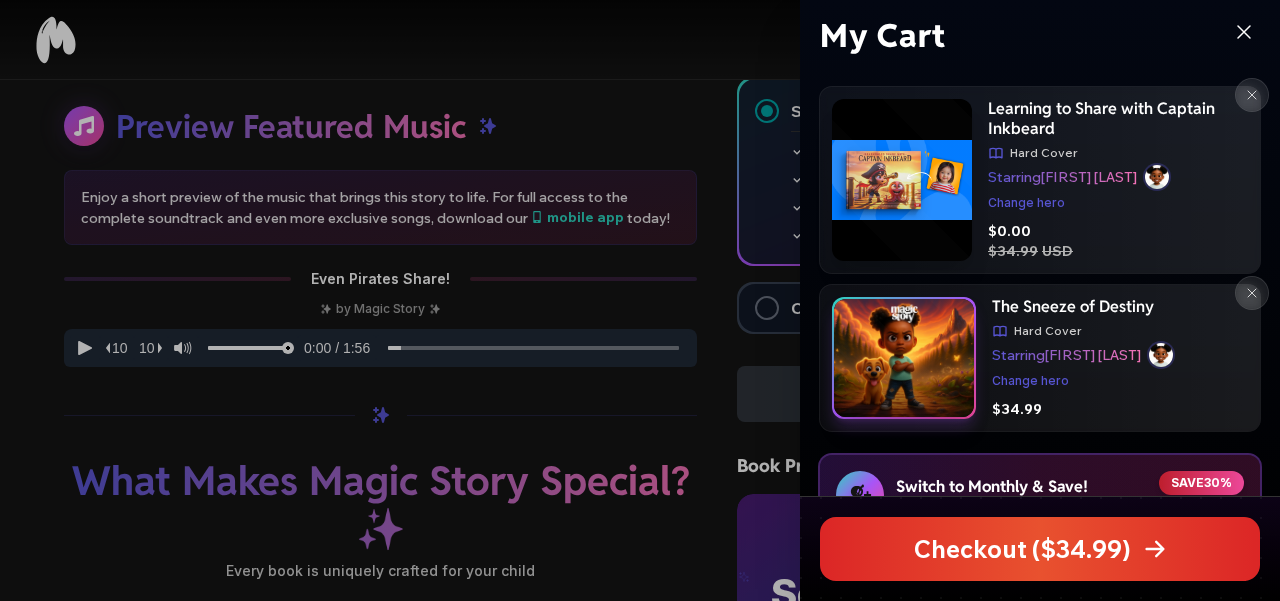 click 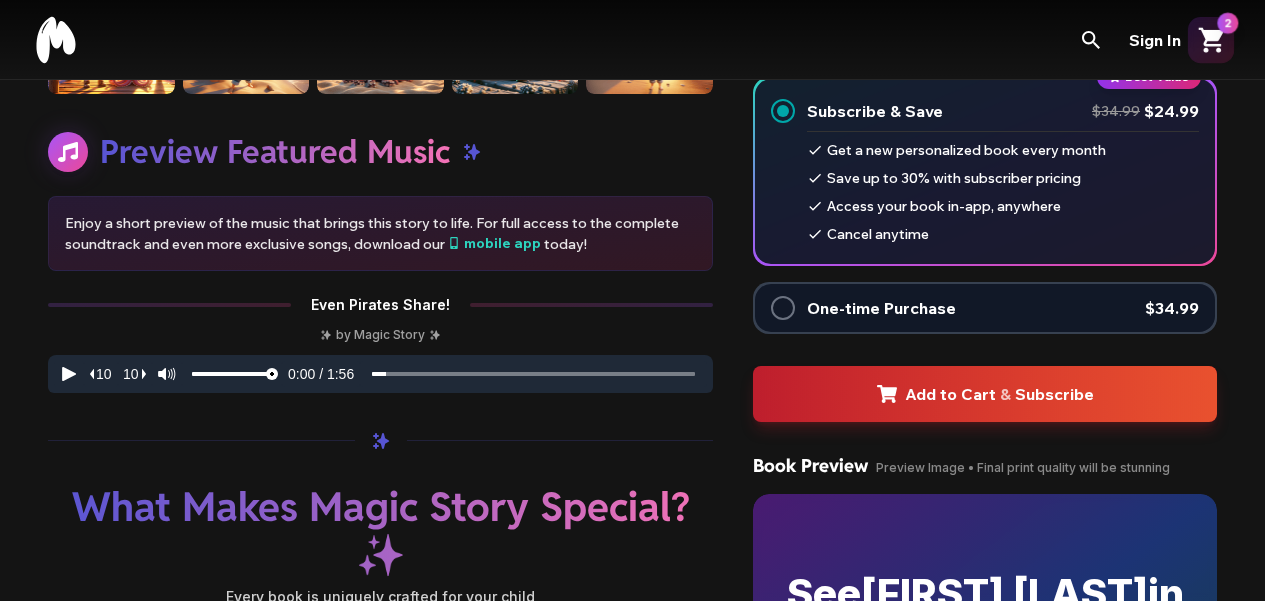 click 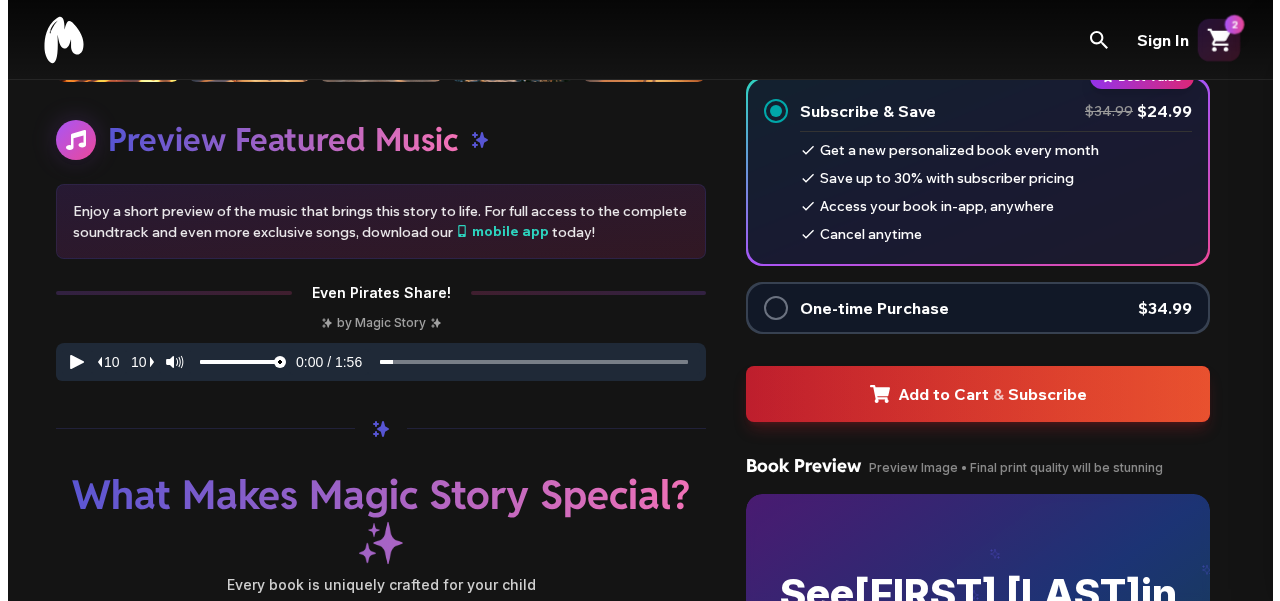 scroll, scrollTop: 583, scrollLeft: 0, axis: vertical 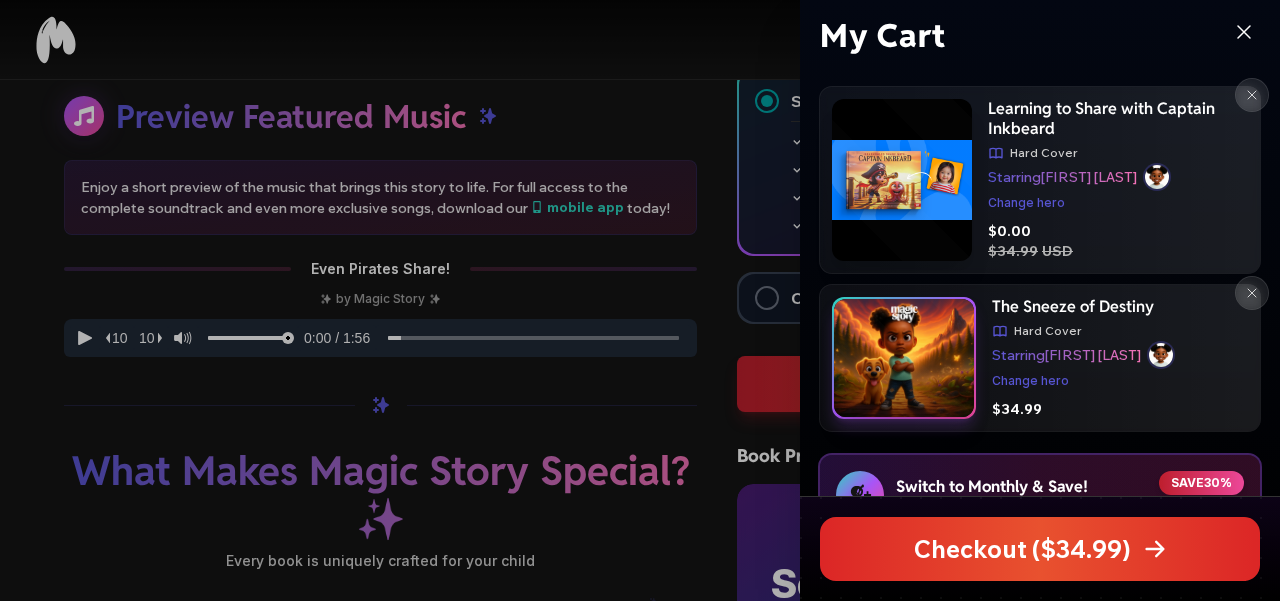 click 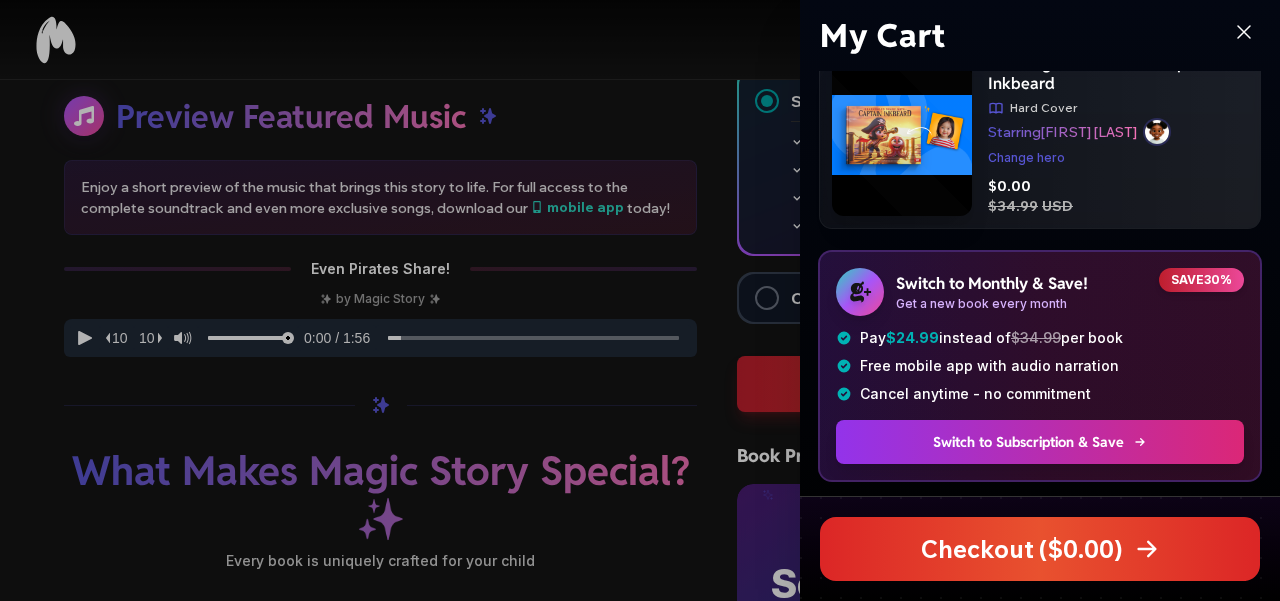 scroll, scrollTop: 0, scrollLeft: 0, axis: both 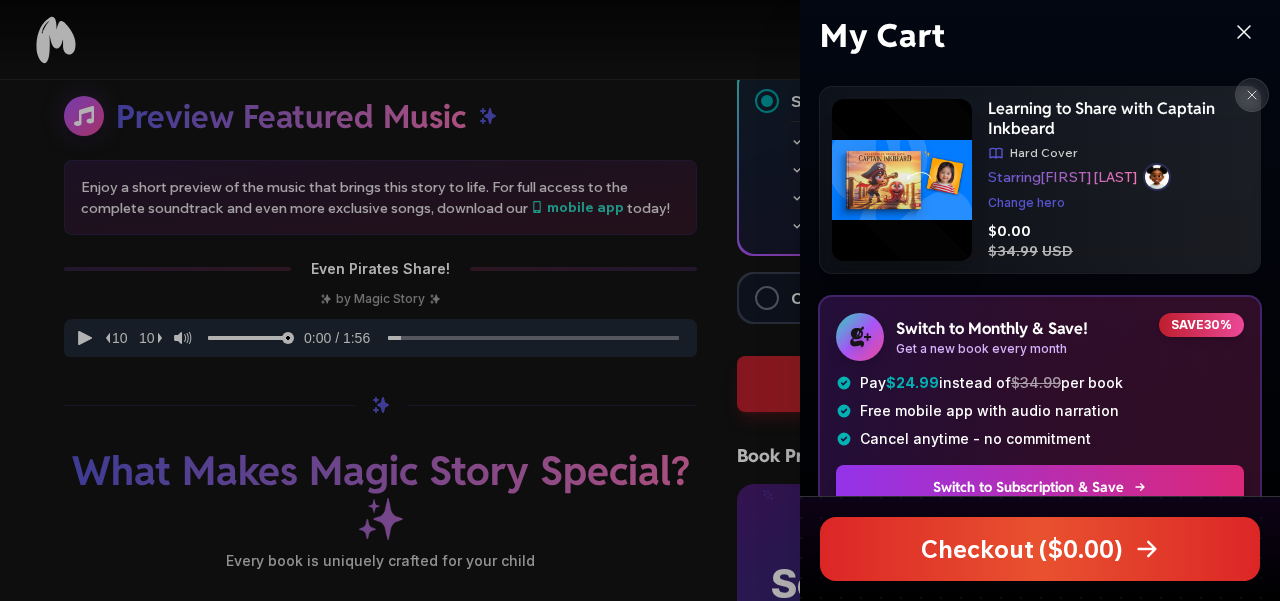 click 